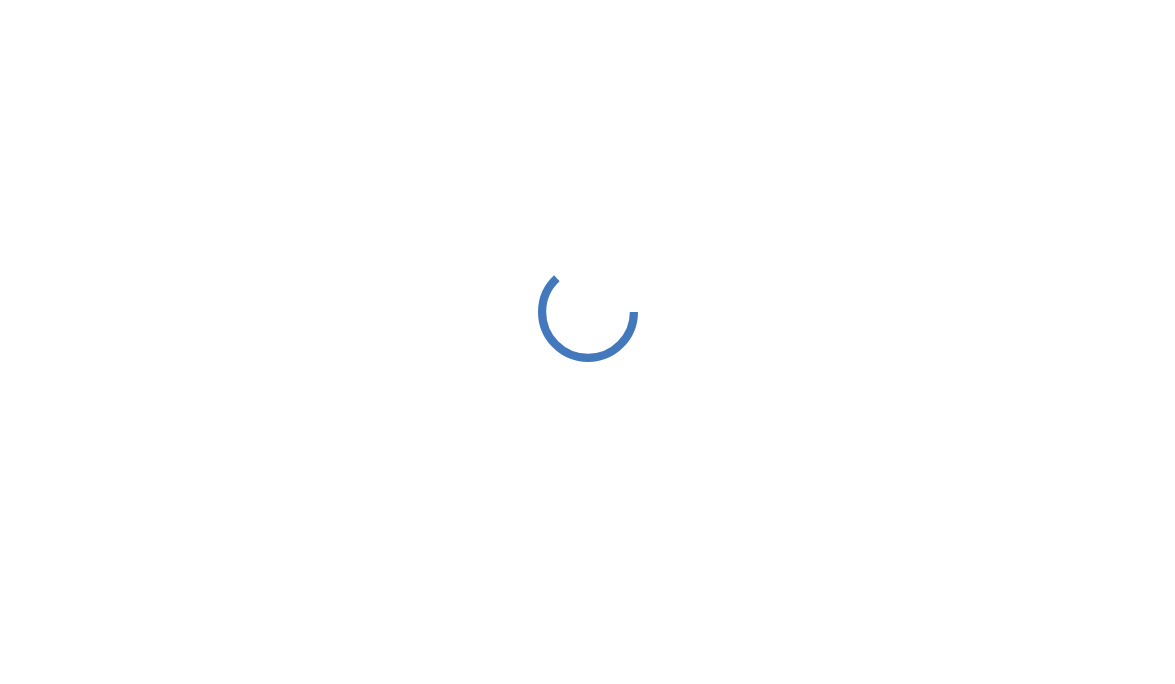 scroll, scrollTop: 0, scrollLeft: 0, axis: both 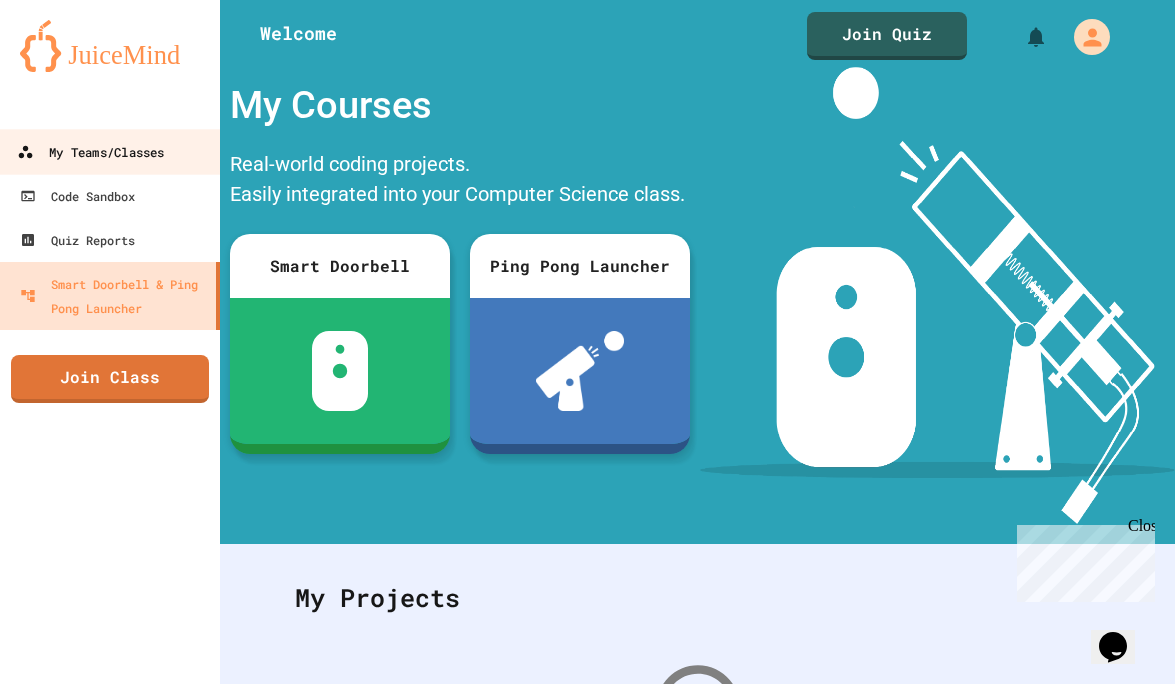 click on "My Teams/Classes" at bounding box center [90, 152] 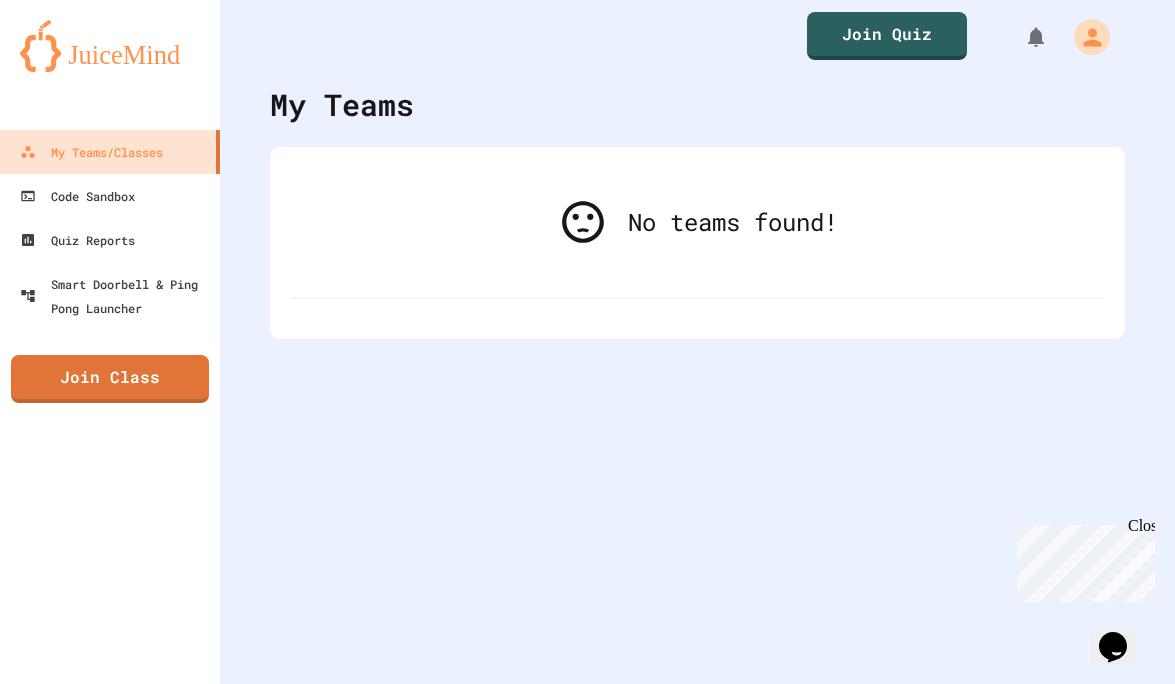 click on "No teams found!" at bounding box center [697, 222] 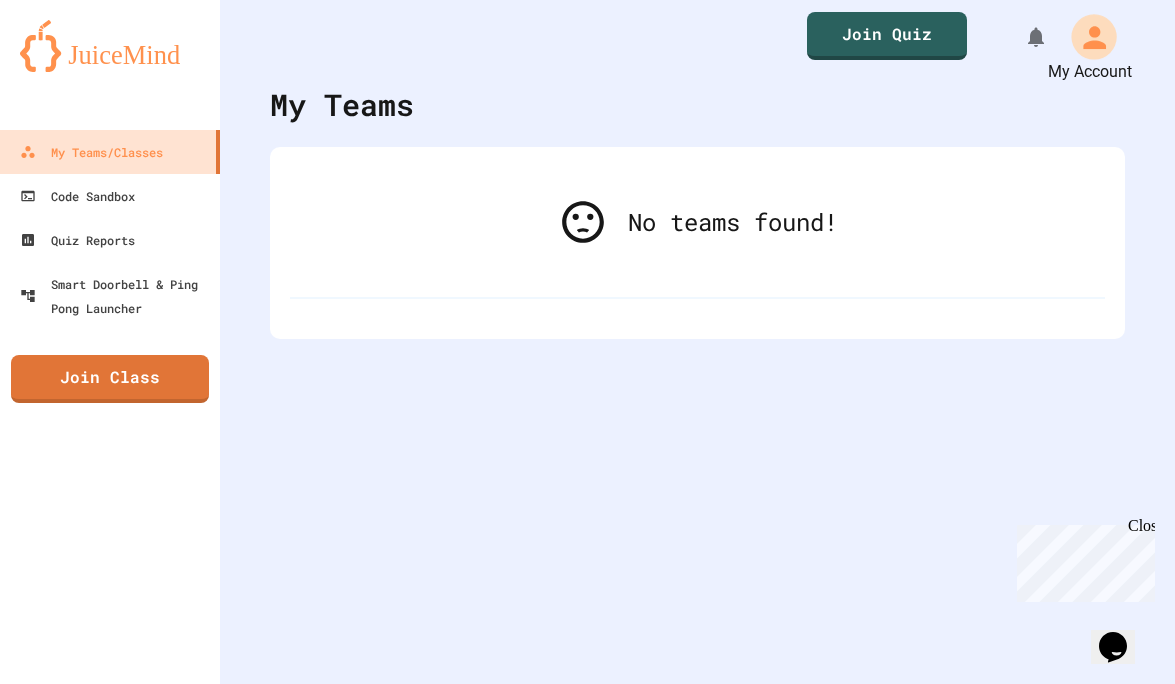 click 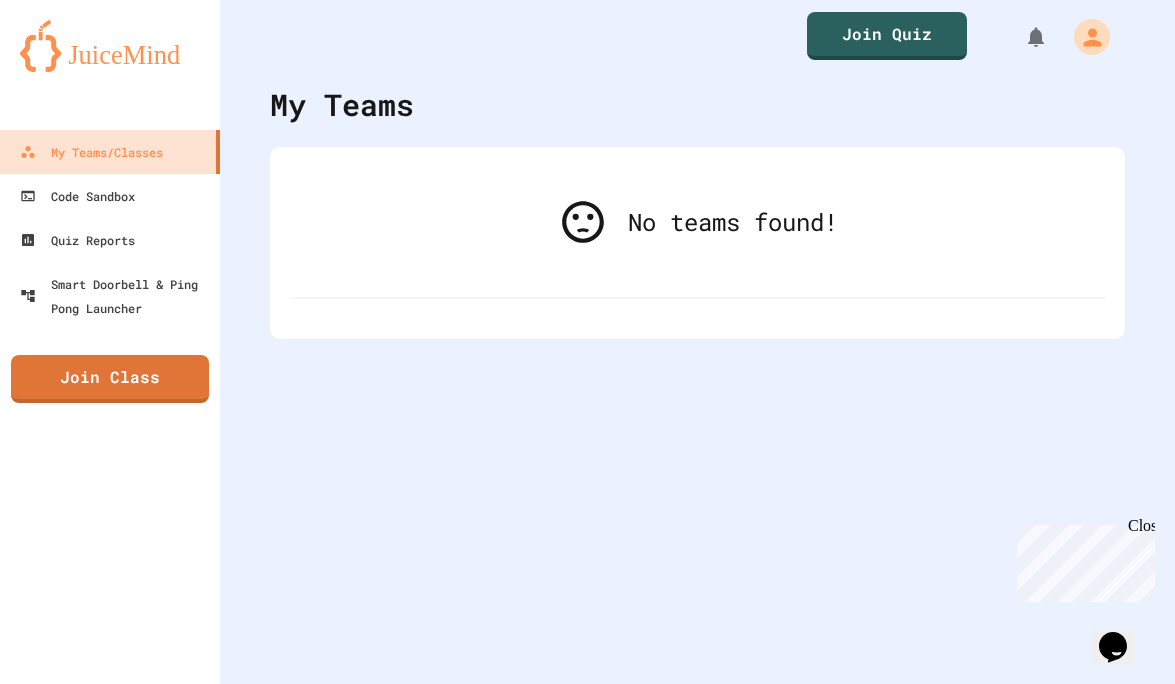 click at bounding box center (587, 882) 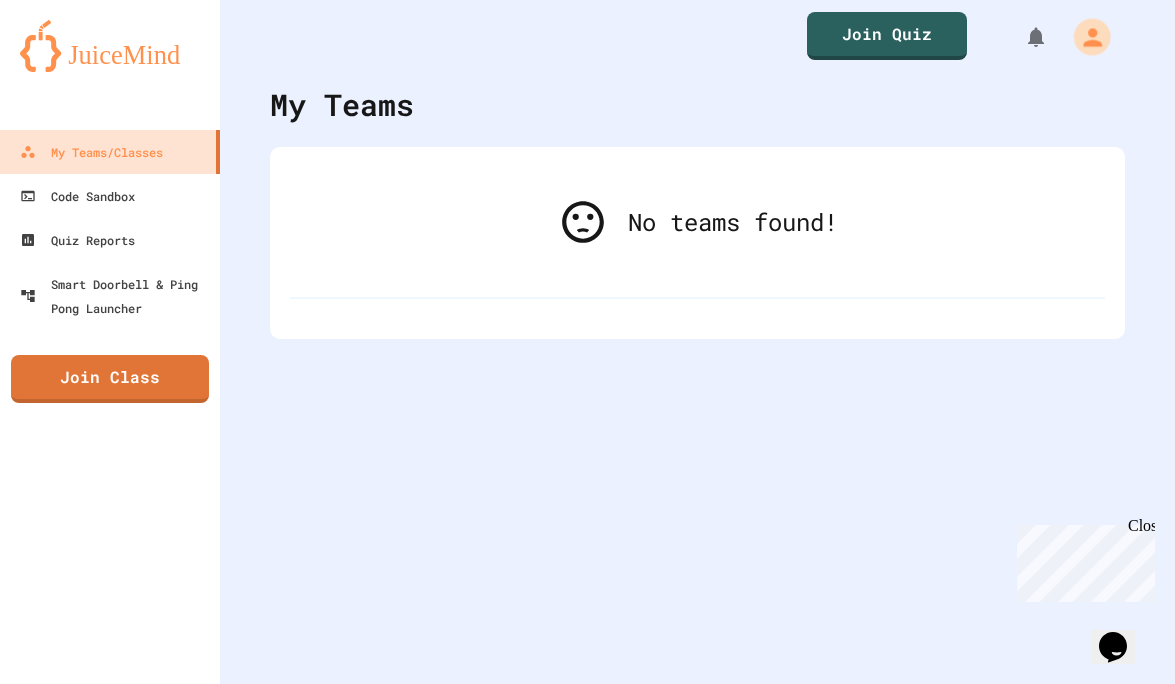 click 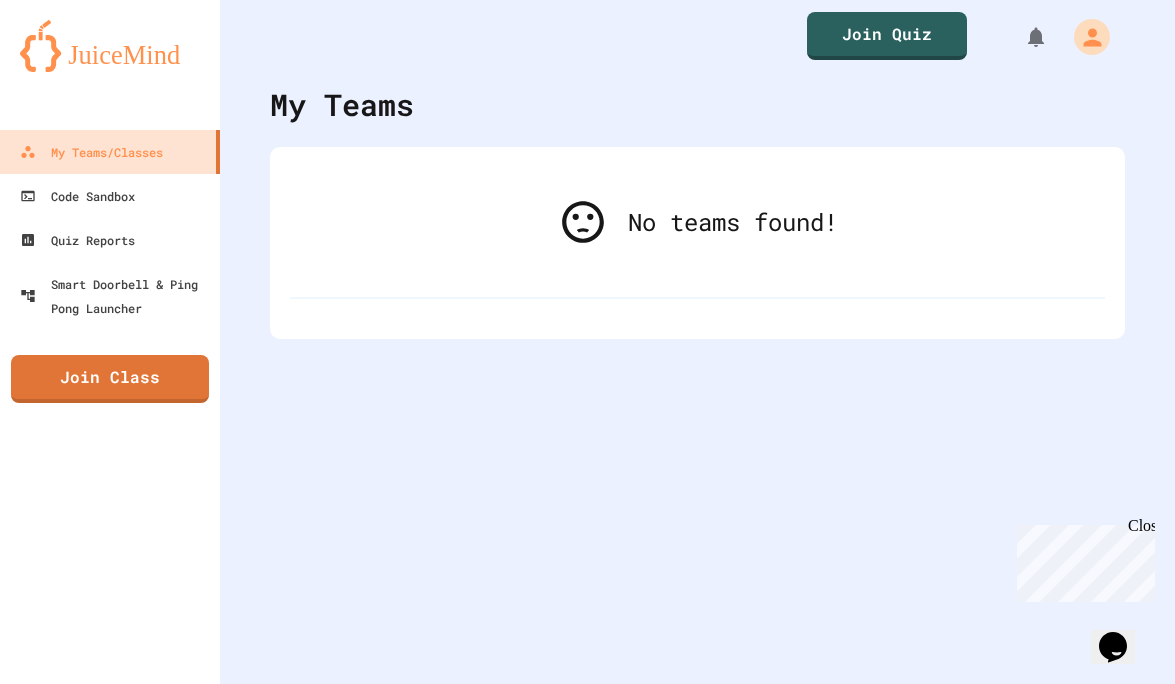 click at bounding box center [587, 882] 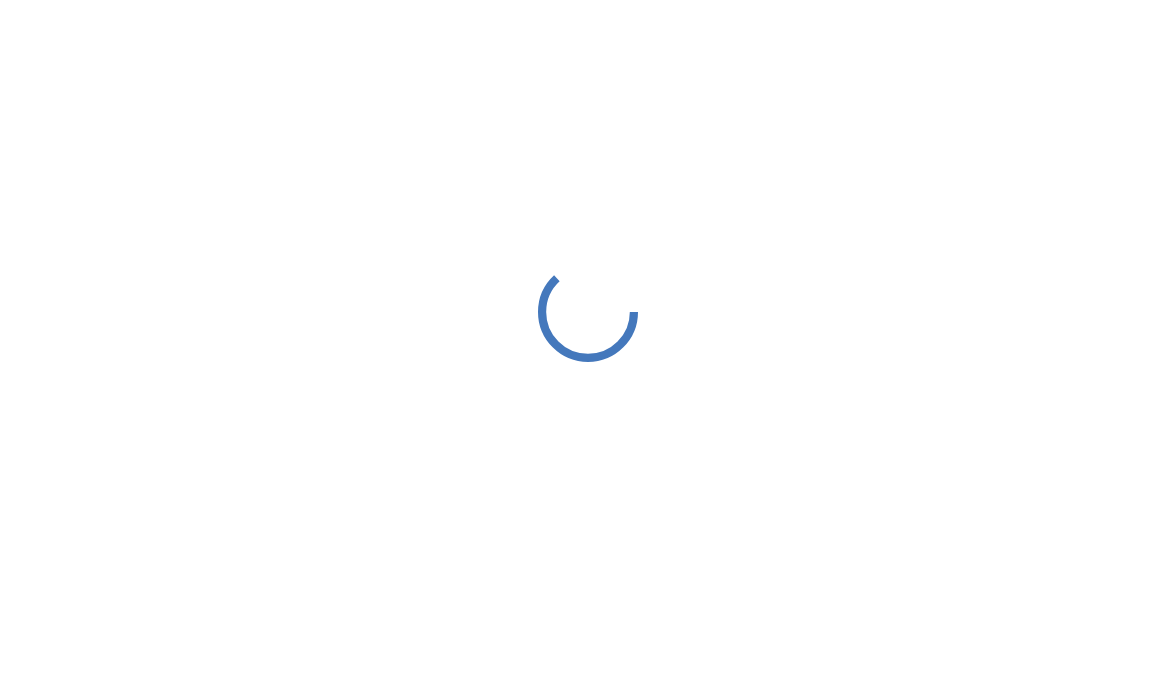 scroll, scrollTop: 0, scrollLeft: 0, axis: both 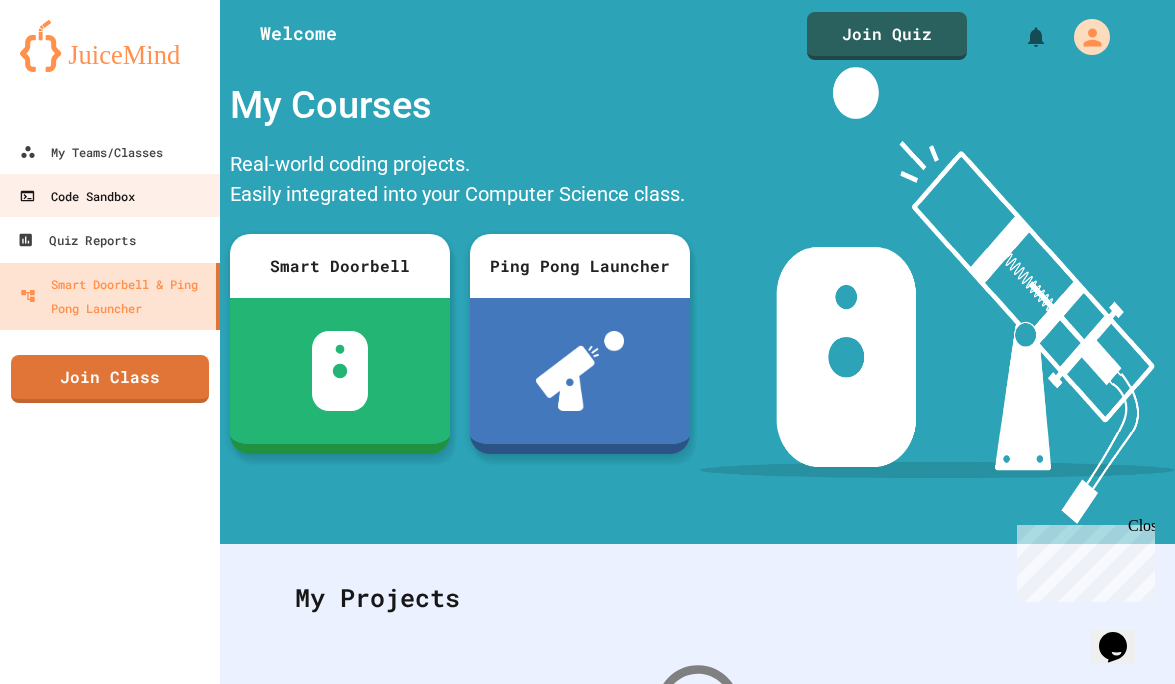 click on "Code Sandbox" at bounding box center [77, 196] 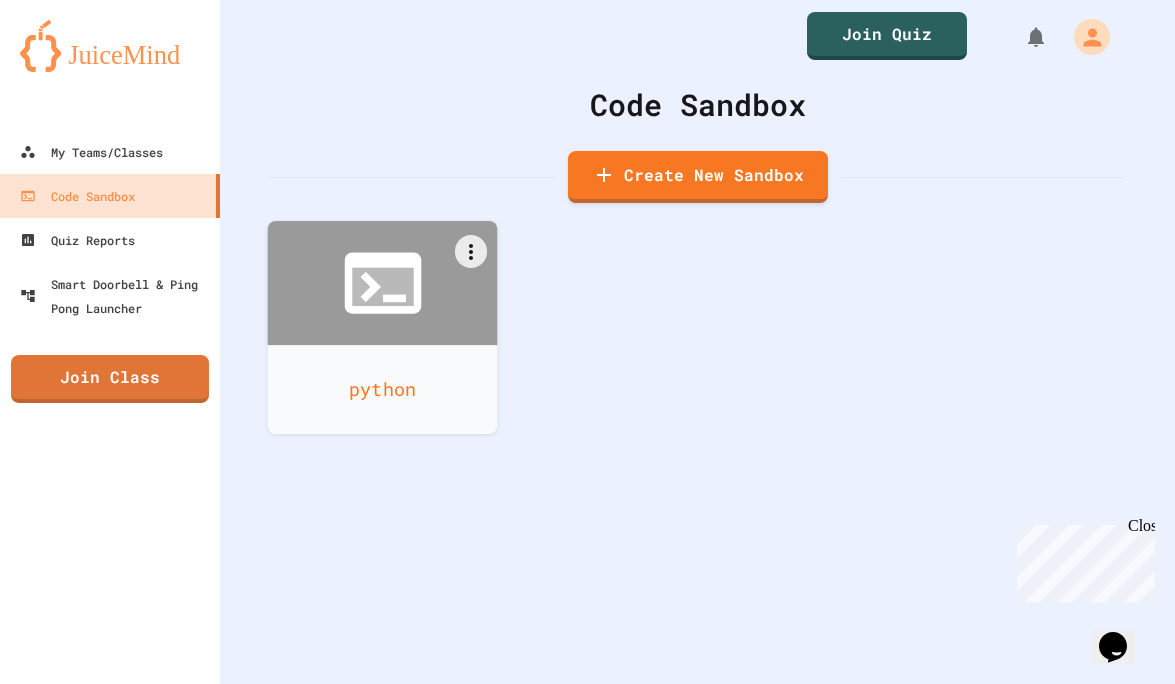 click 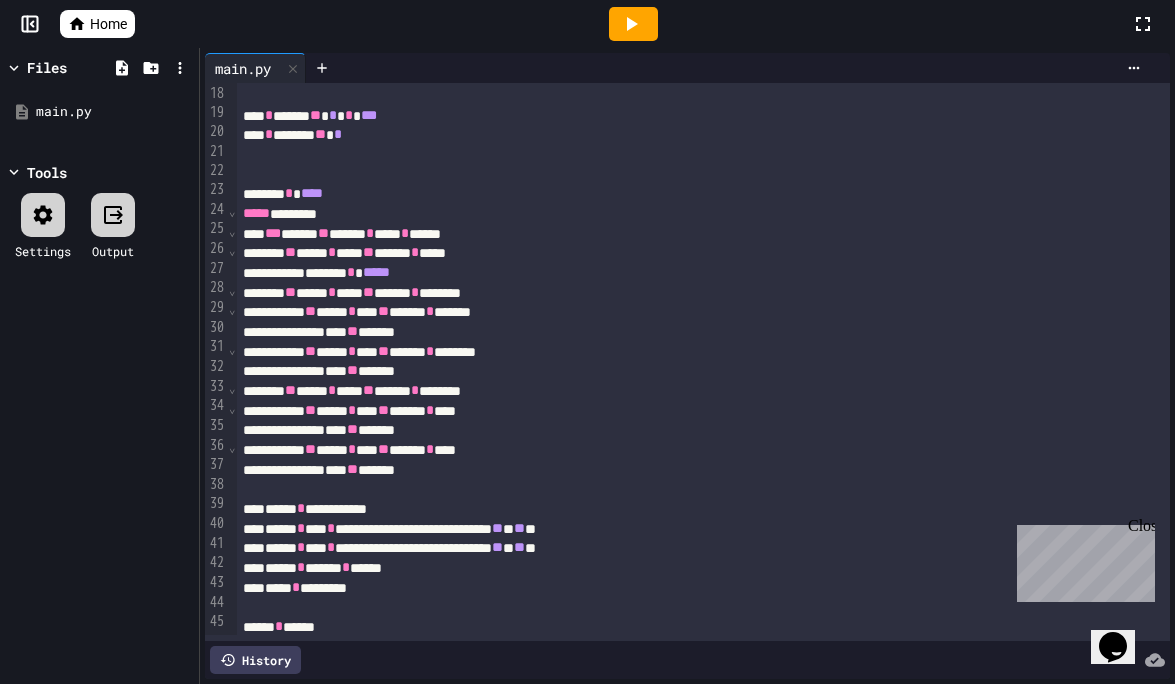 scroll, scrollTop: 329, scrollLeft: 0, axis: vertical 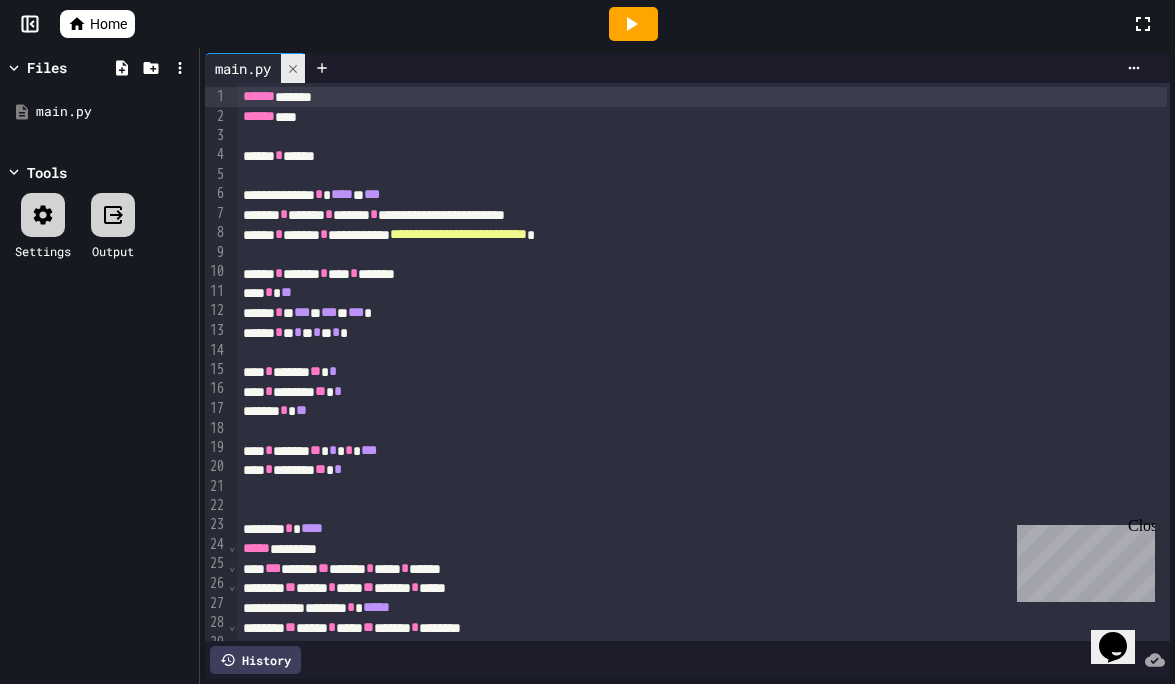 click 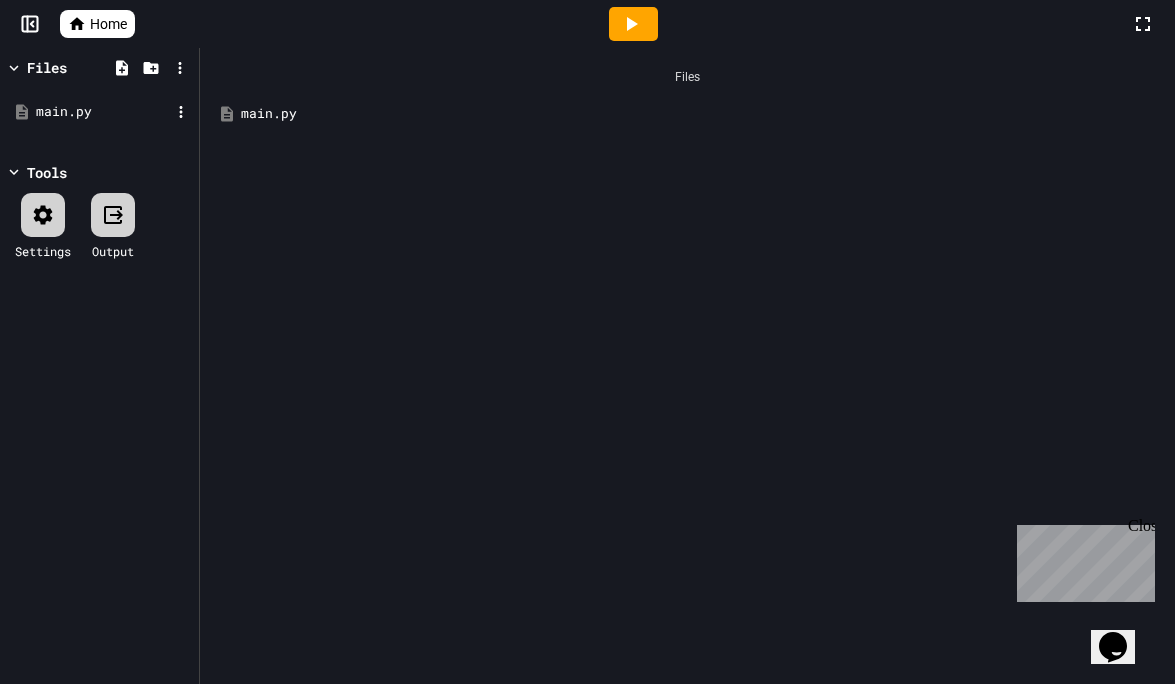 click on "main.py" at bounding box center [103, 112] 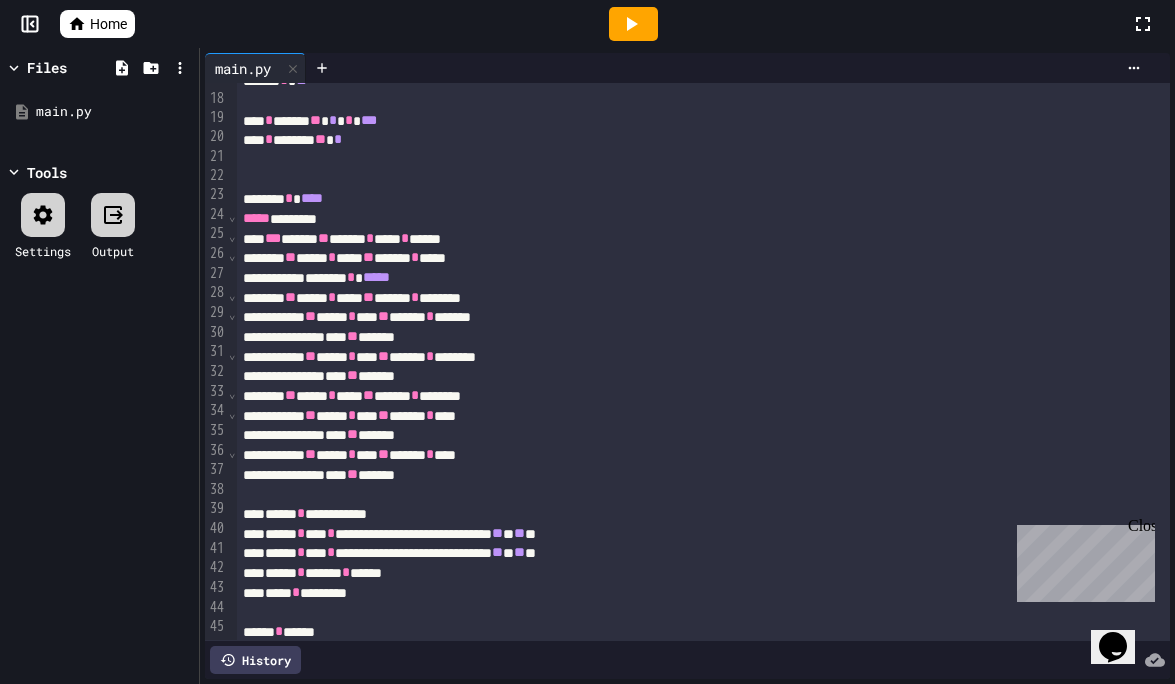 scroll, scrollTop: 329, scrollLeft: 0, axis: vertical 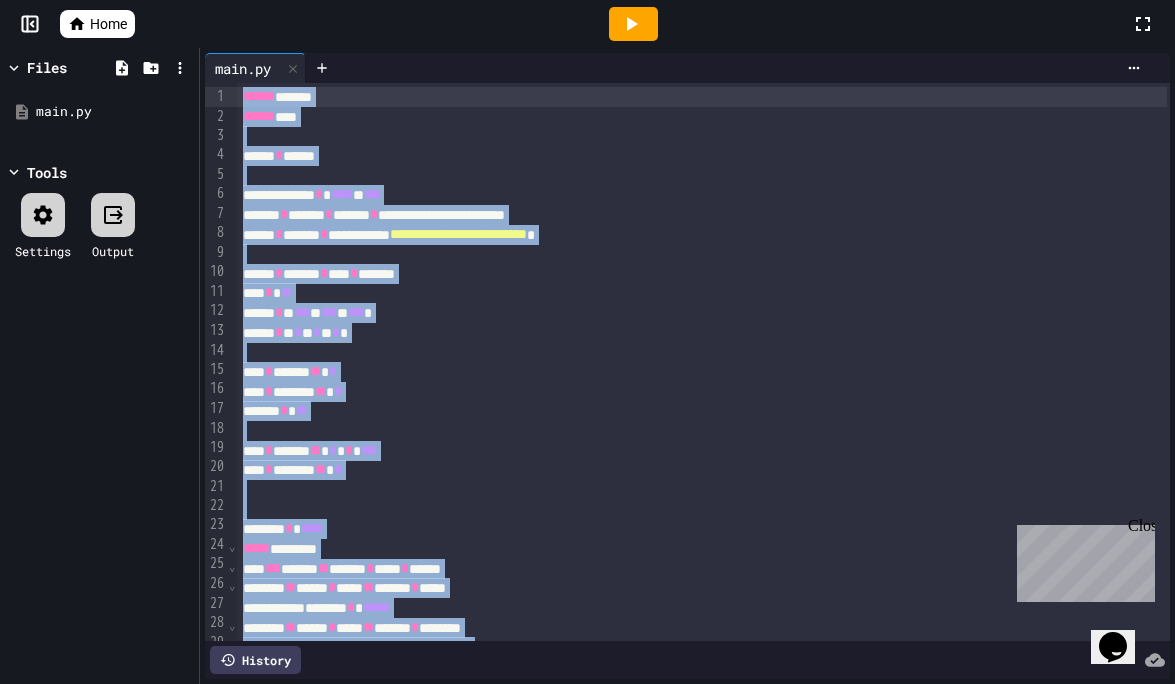 drag, startPoint x: 389, startPoint y: 634, endPoint x: 106, endPoint y: -64, distance: 753.18854 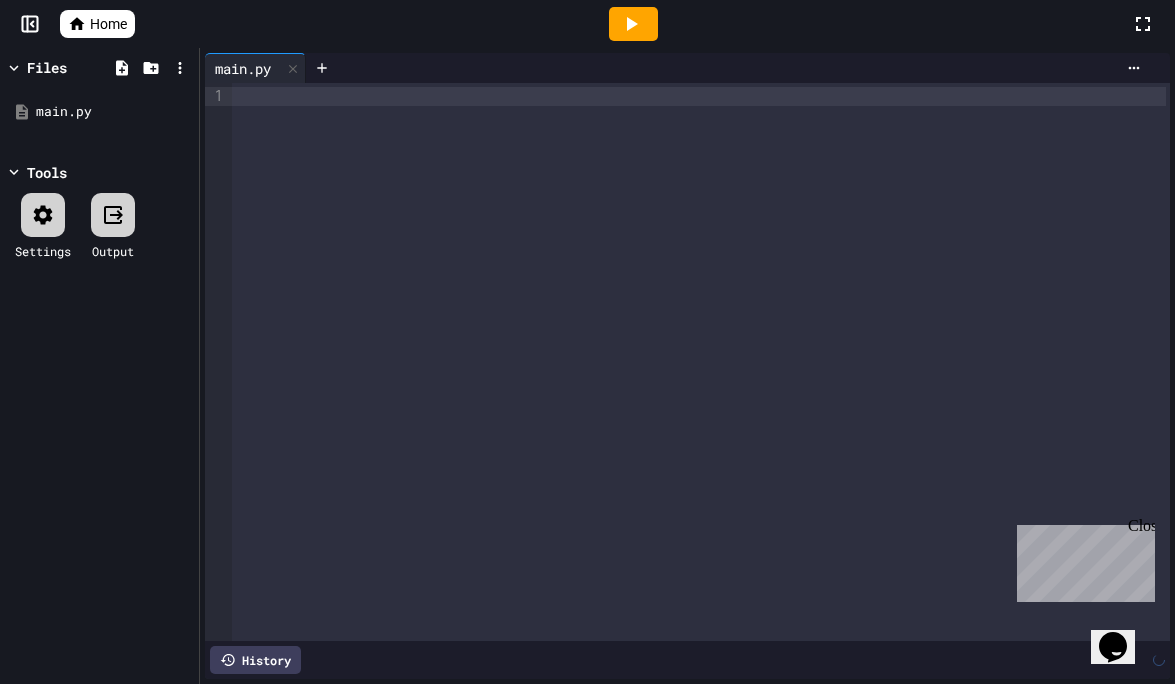 type 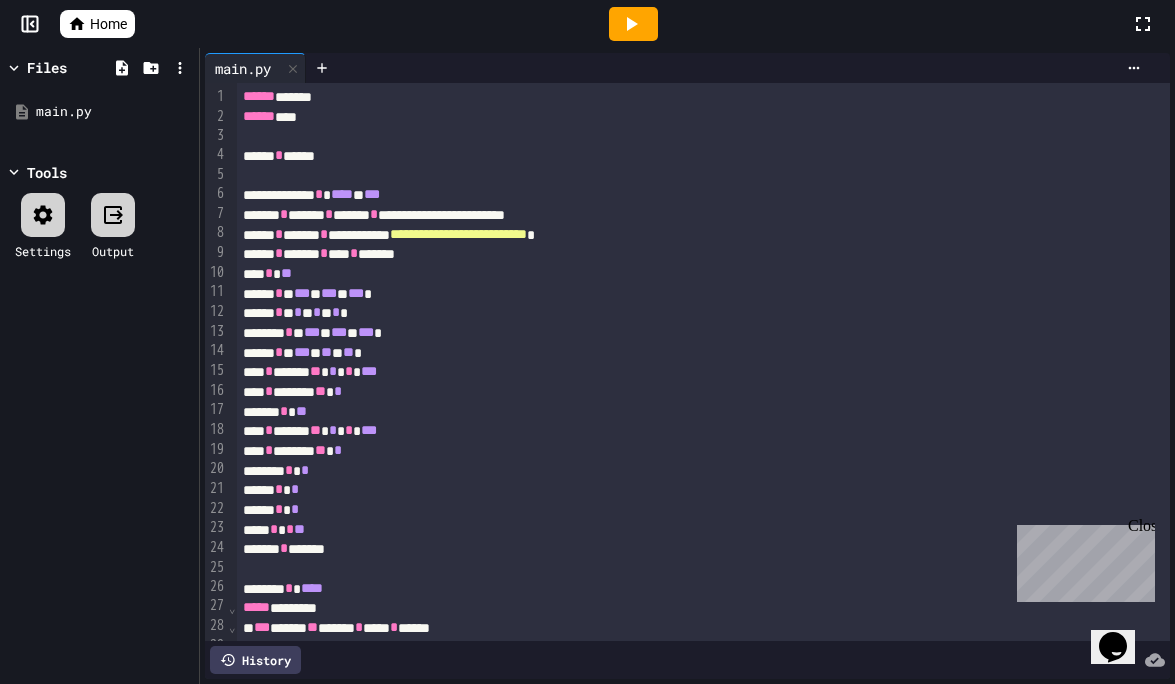 scroll, scrollTop: 0, scrollLeft: 0, axis: both 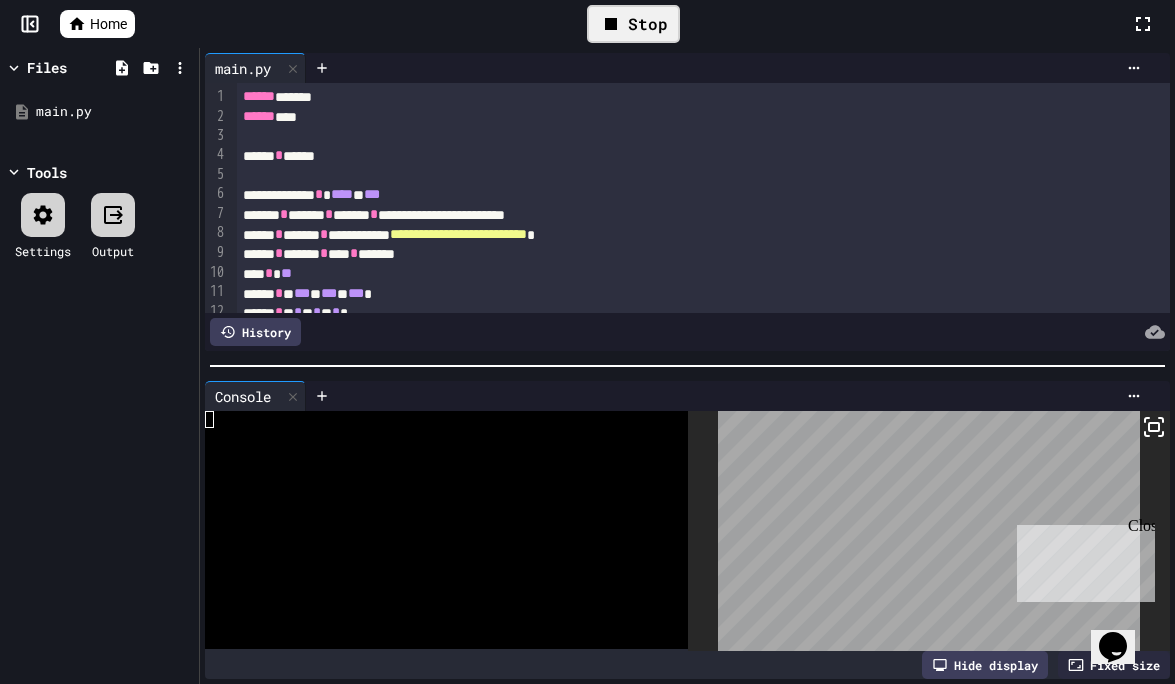 click 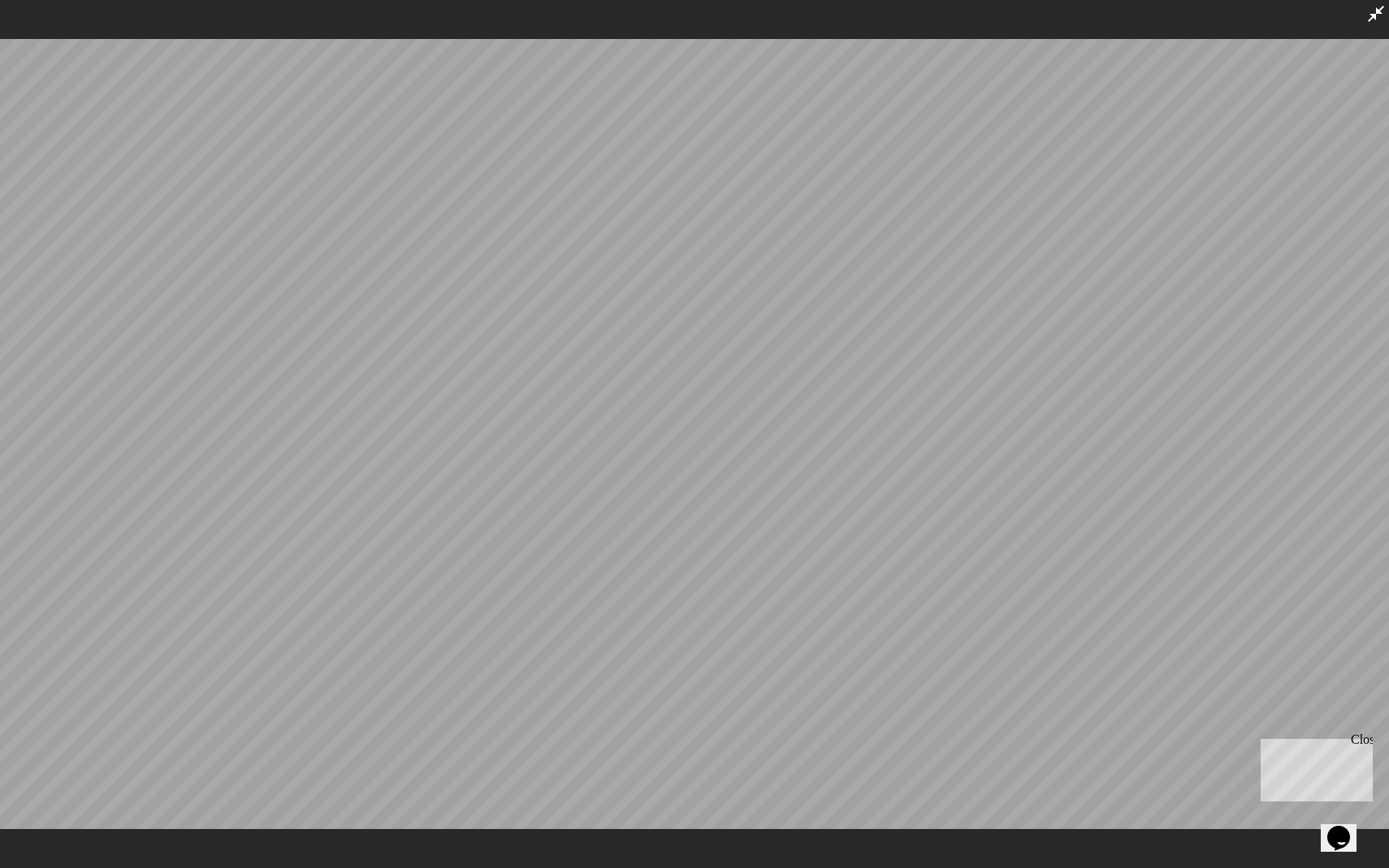 click 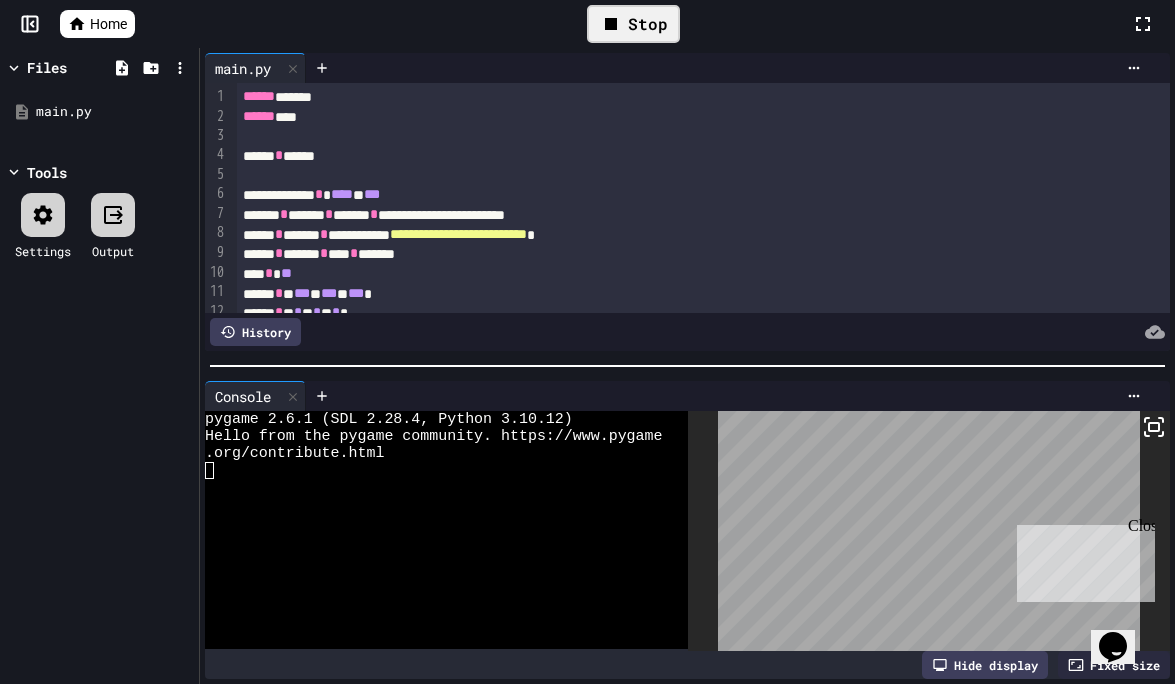 click on "Close" at bounding box center (1140, 529) 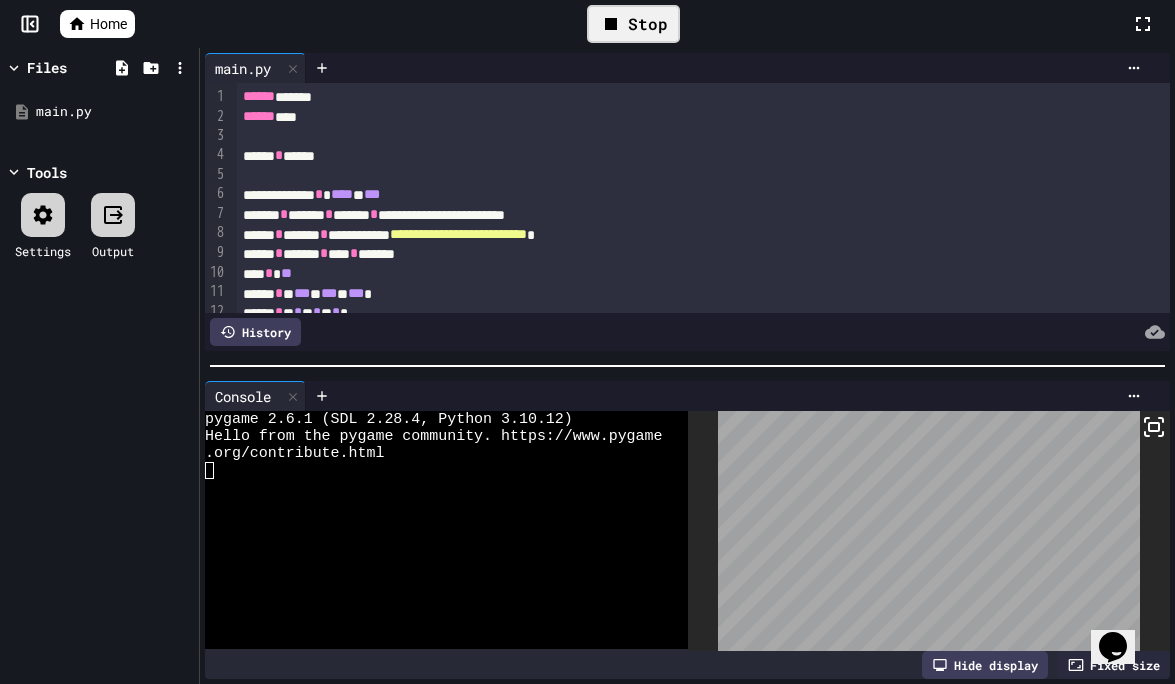 click on "Fixed size" at bounding box center (1114, 665) 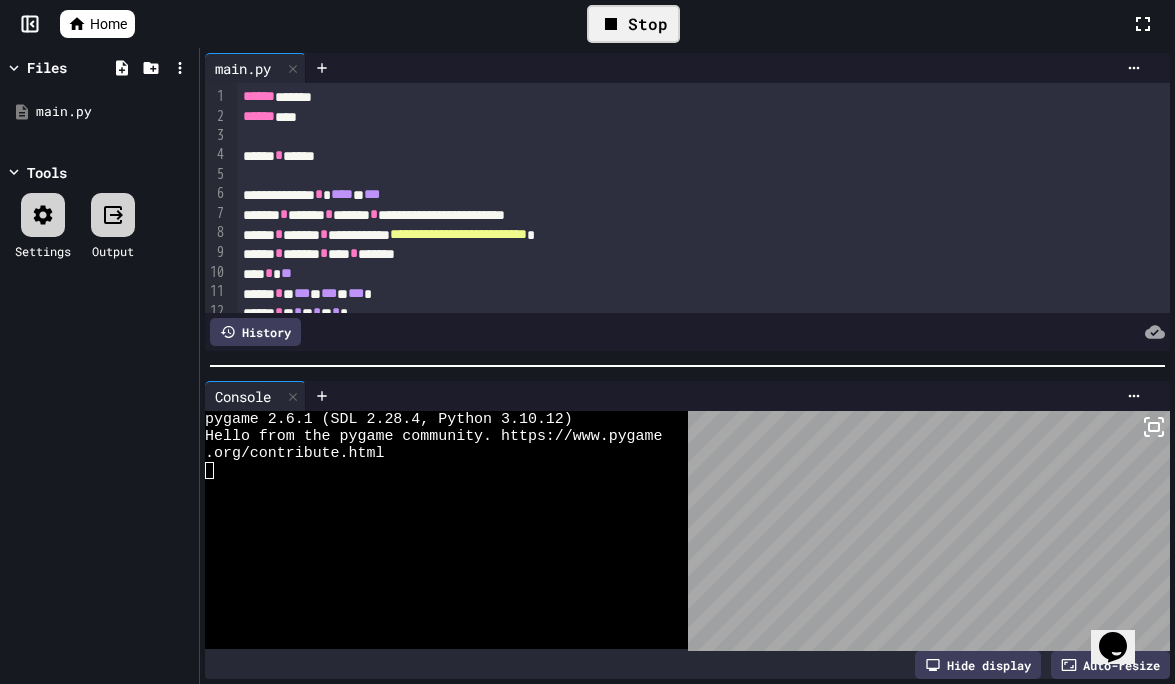 click 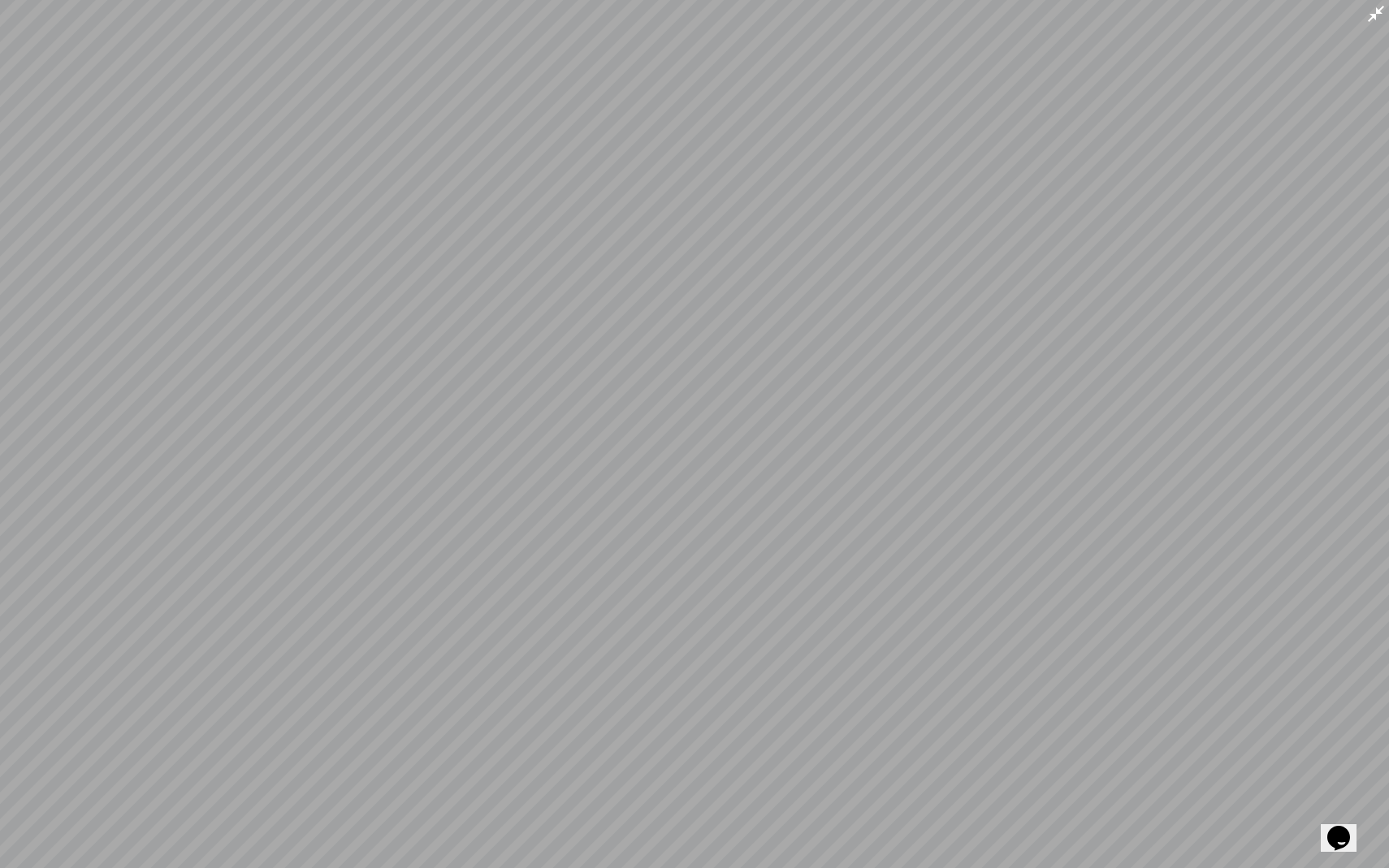 click 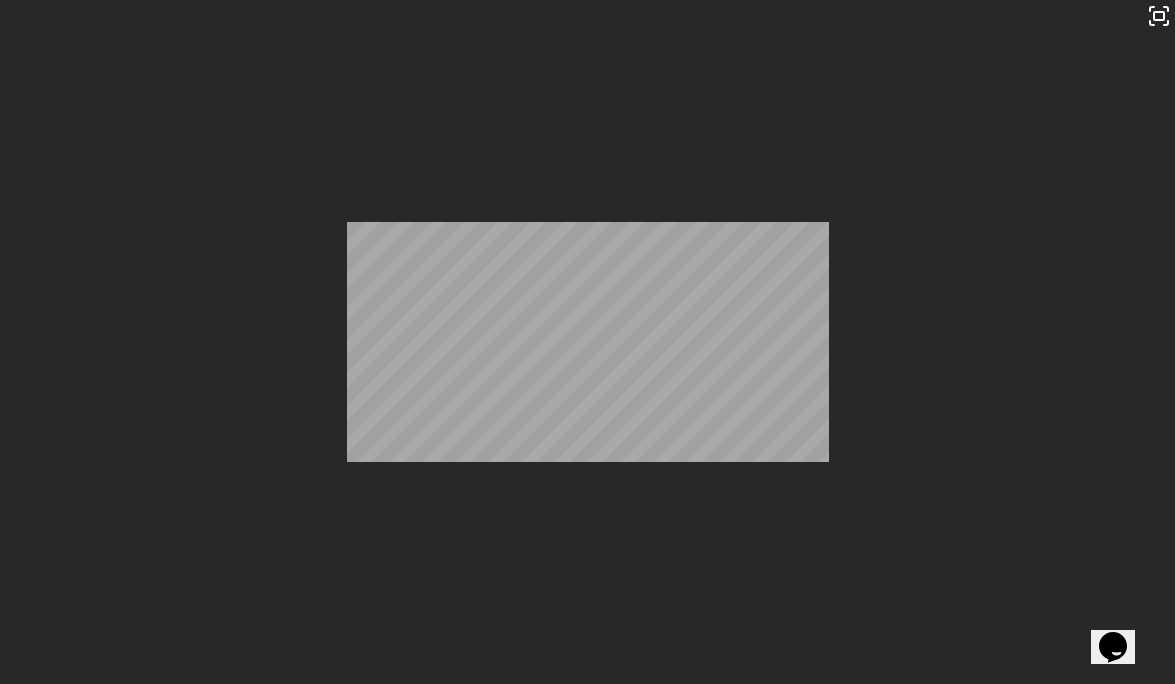 scroll, scrollTop: 70, scrollLeft: 0, axis: vertical 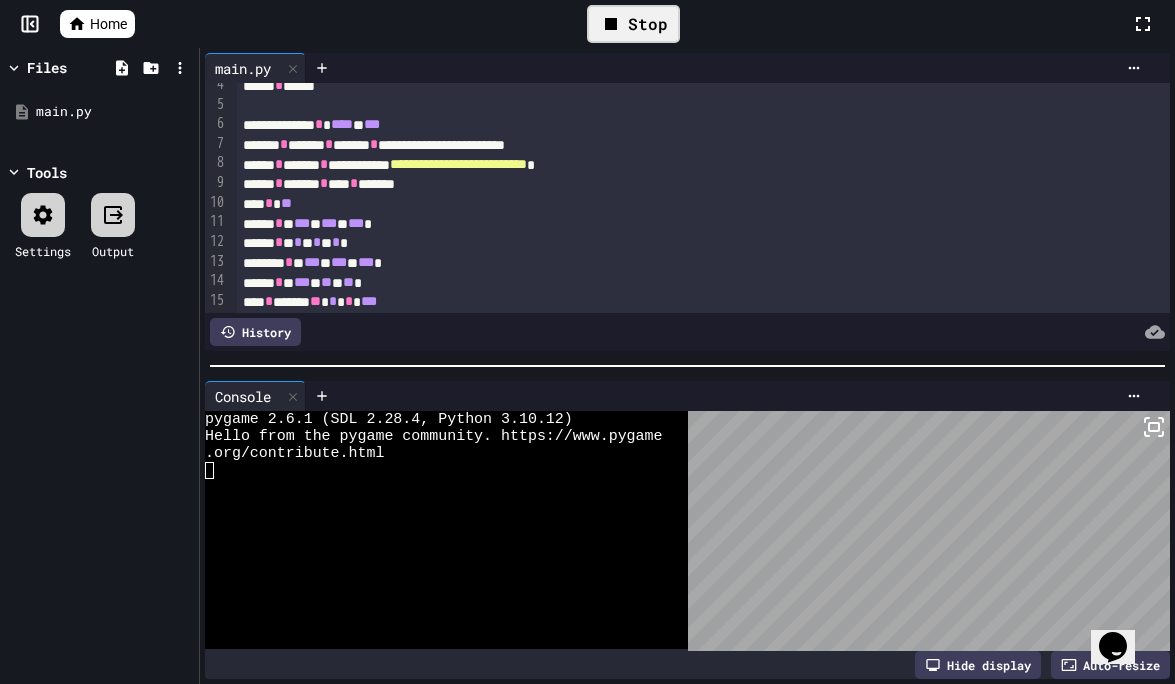 click on "****" at bounding box center [342, 124] 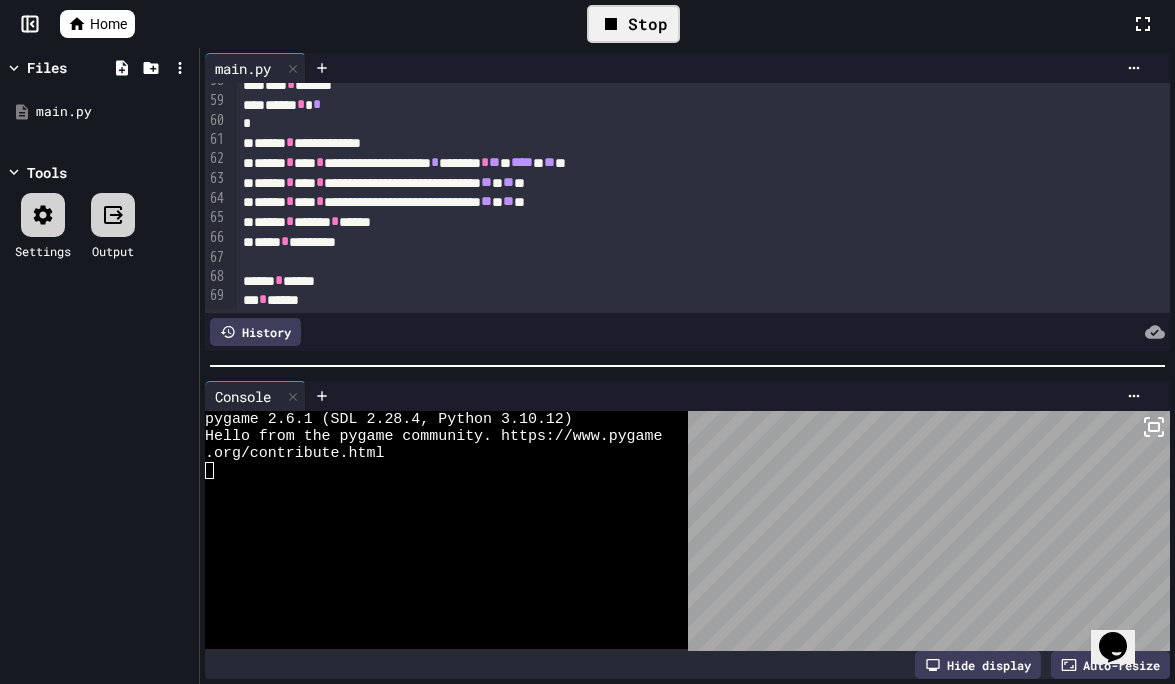 scroll, scrollTop: 1130, scrollLeft: 0, axis: vertical 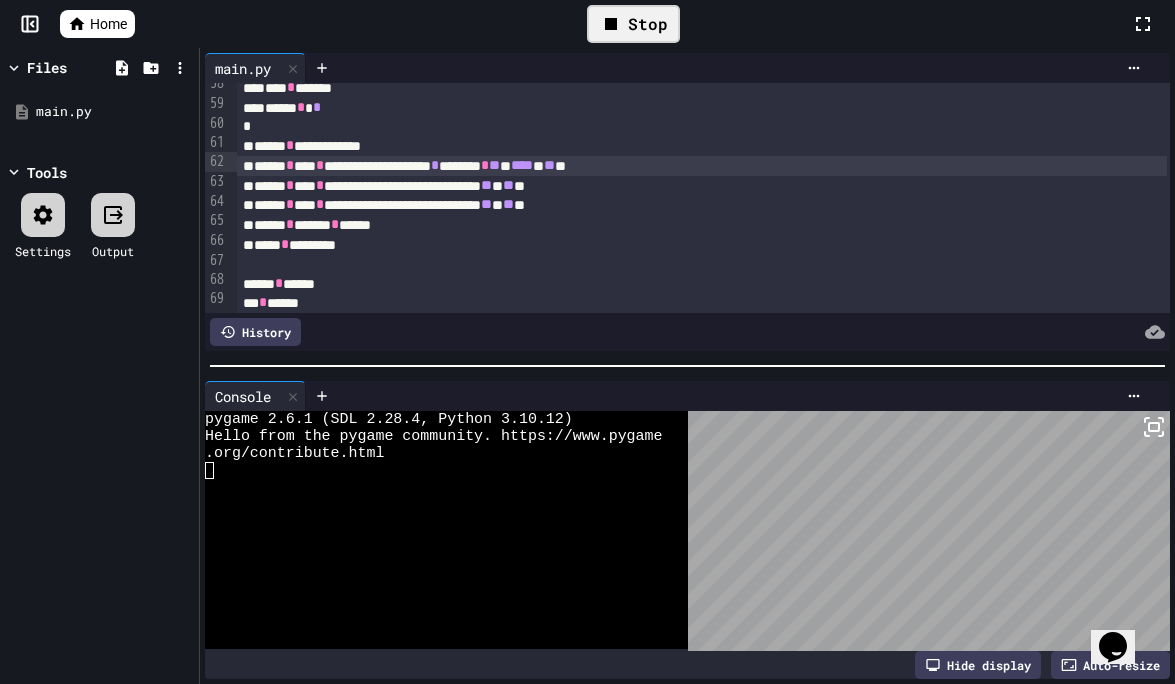 click on "****" at bounding box center (522, 165) 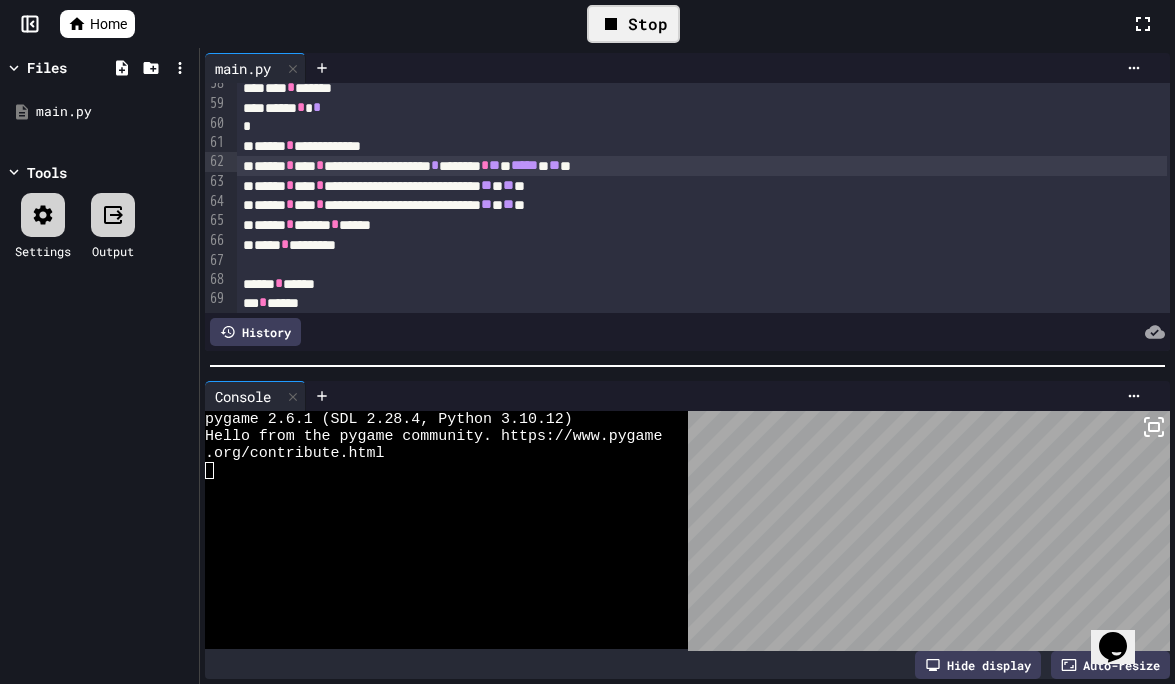 click on "Stop" at bounding box center [633, 24] 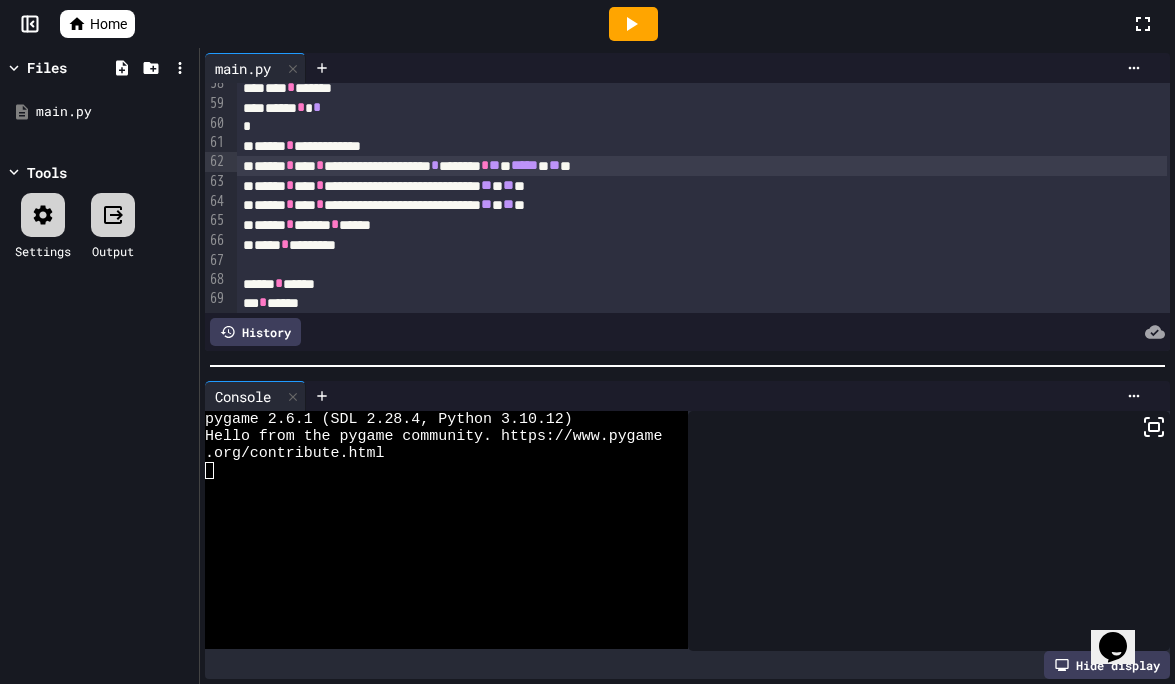 click 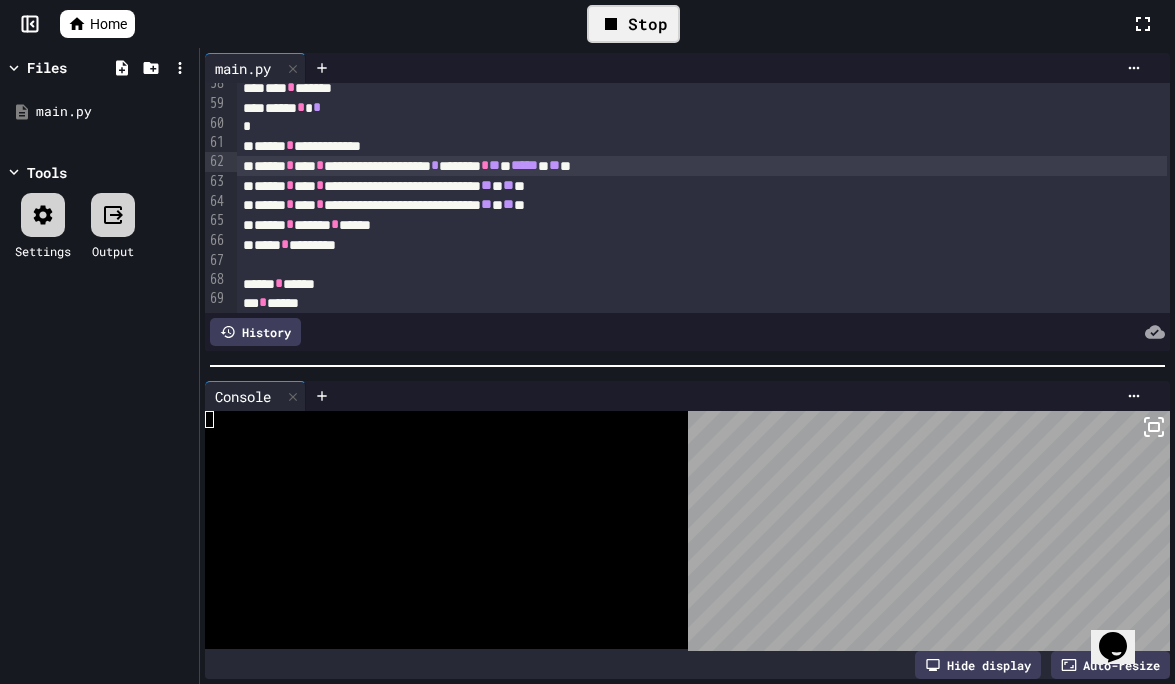 scroll, scrollTop: 0, scrollLeft: 0, axis: both 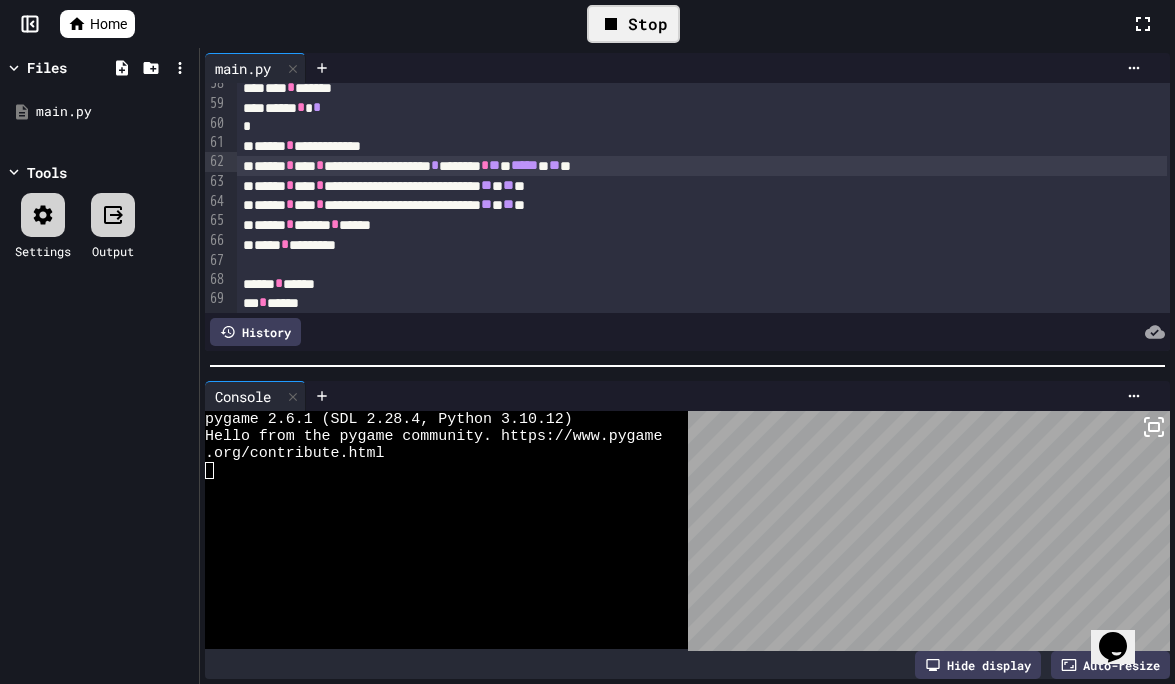 click 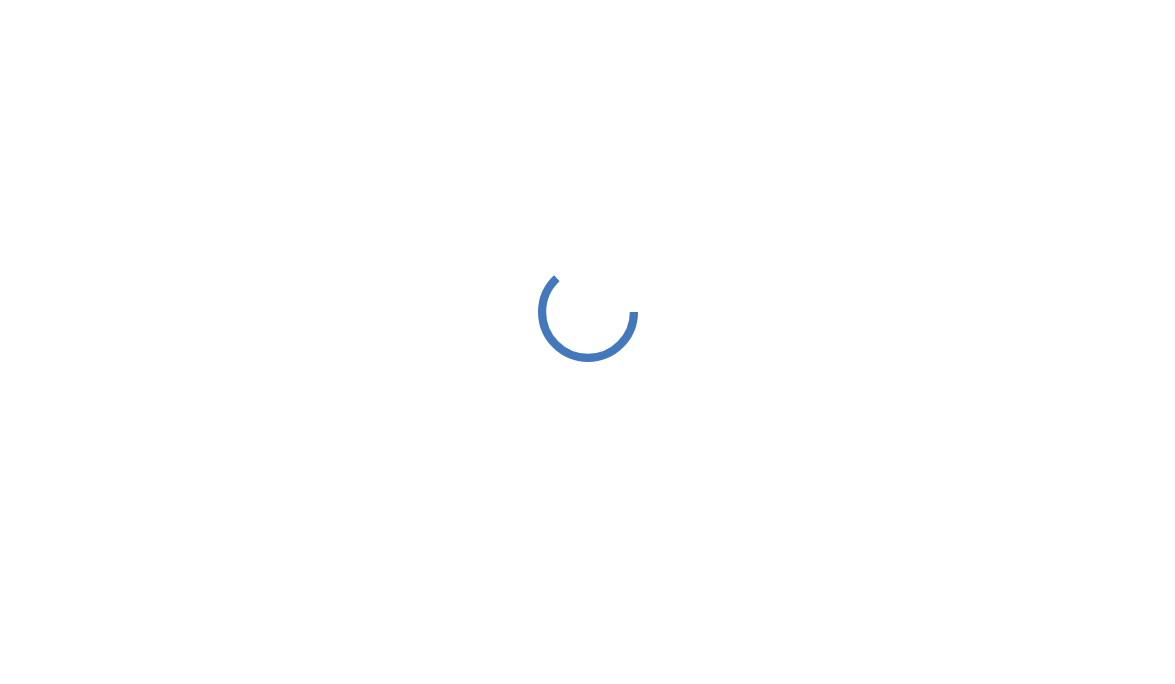 scroll, scrollTop: 0, scrollLeft: 0, axis: both 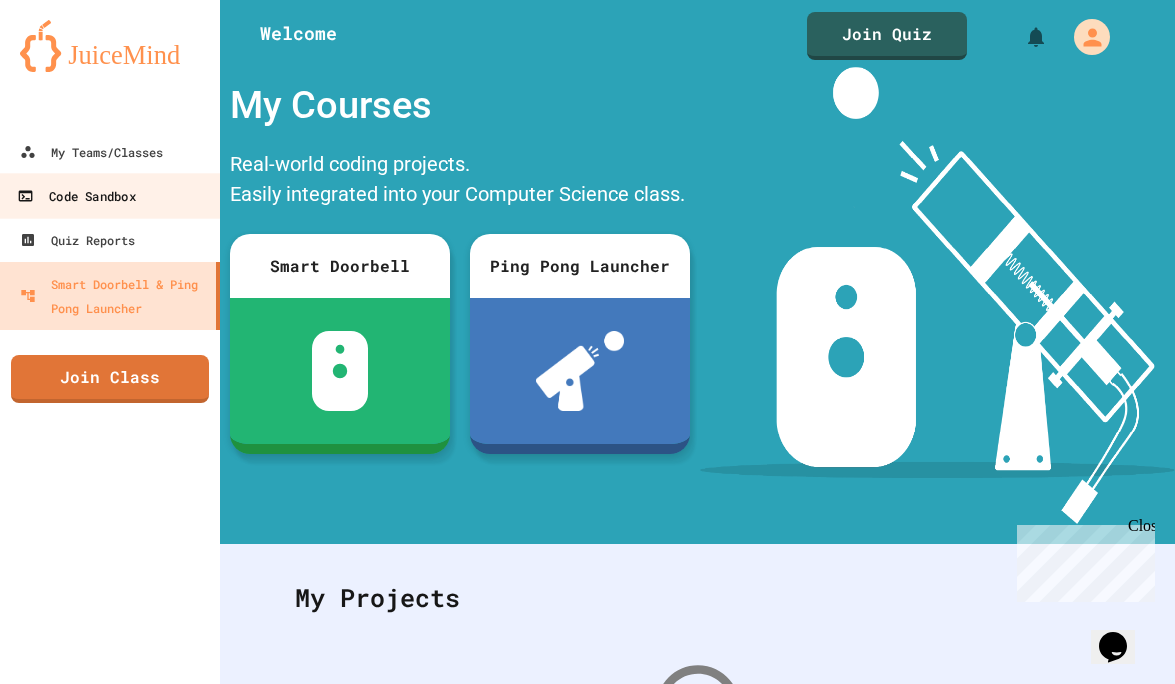 click on "Code Sandbox" at bounding box center (76, 196) 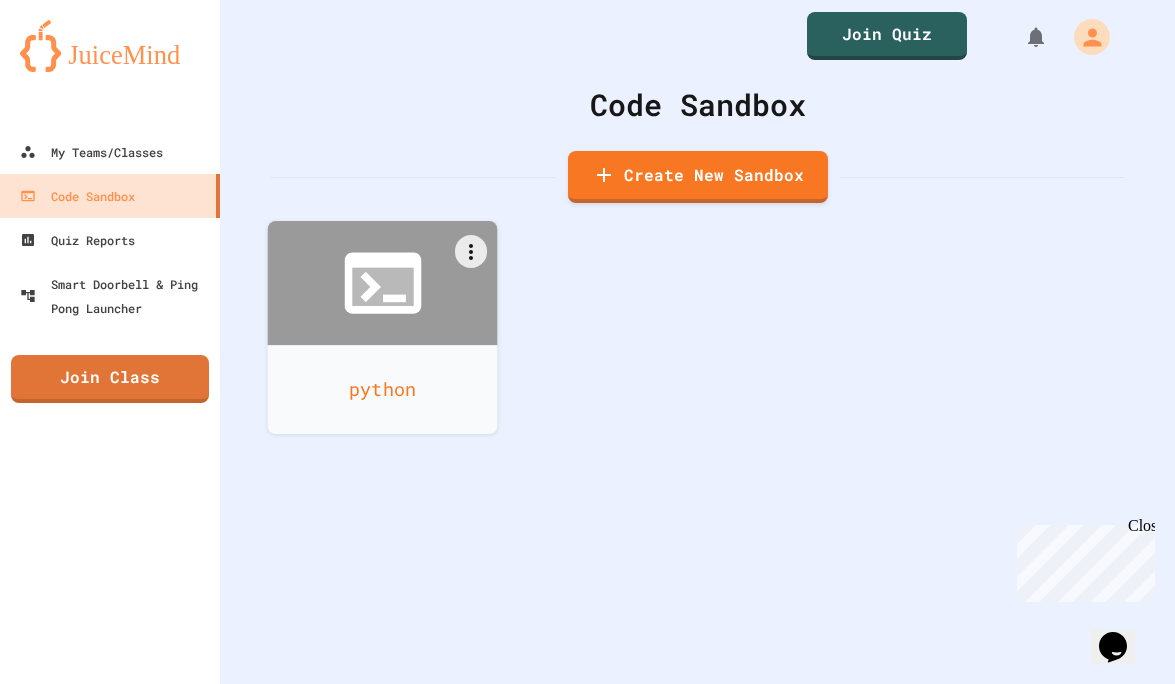click 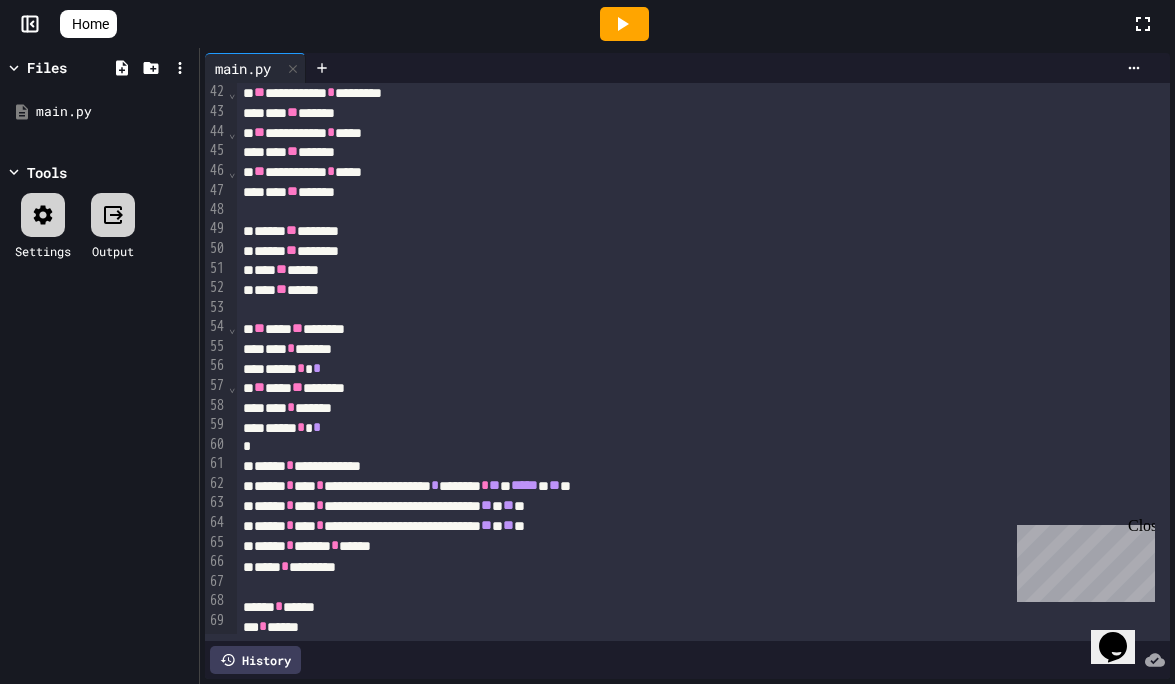scroll, scrollTop: 801, scrollLeft: 0, axis: vertical 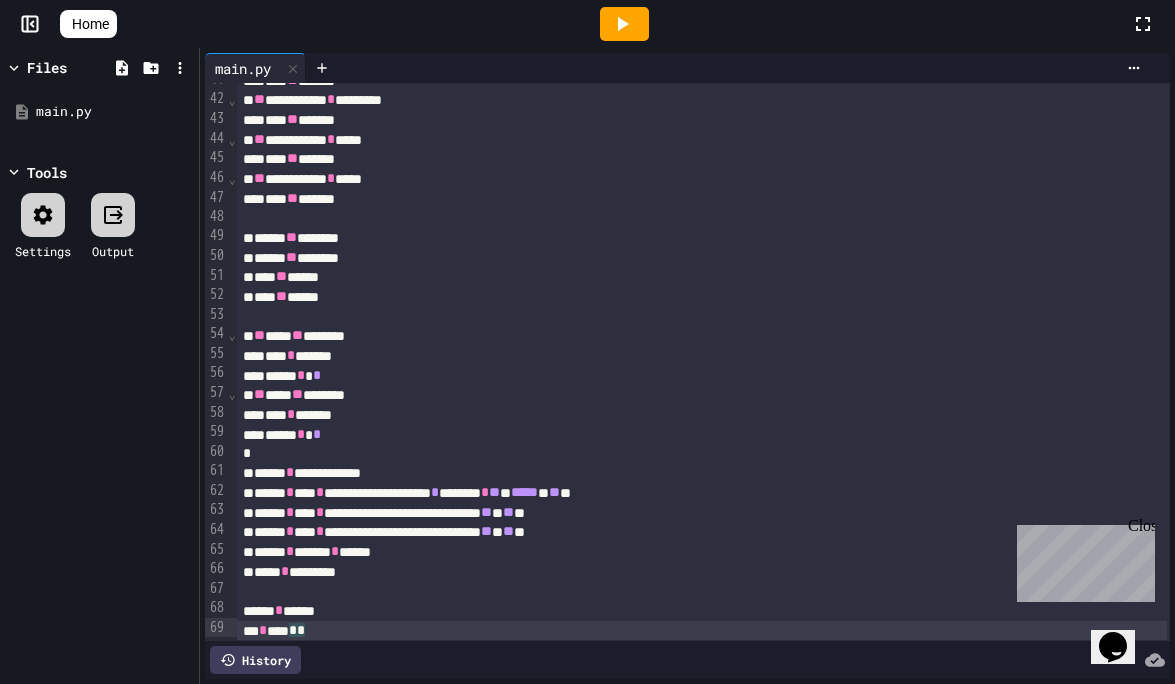 click on "*** * **** * *" at bounding box center [702, 631] 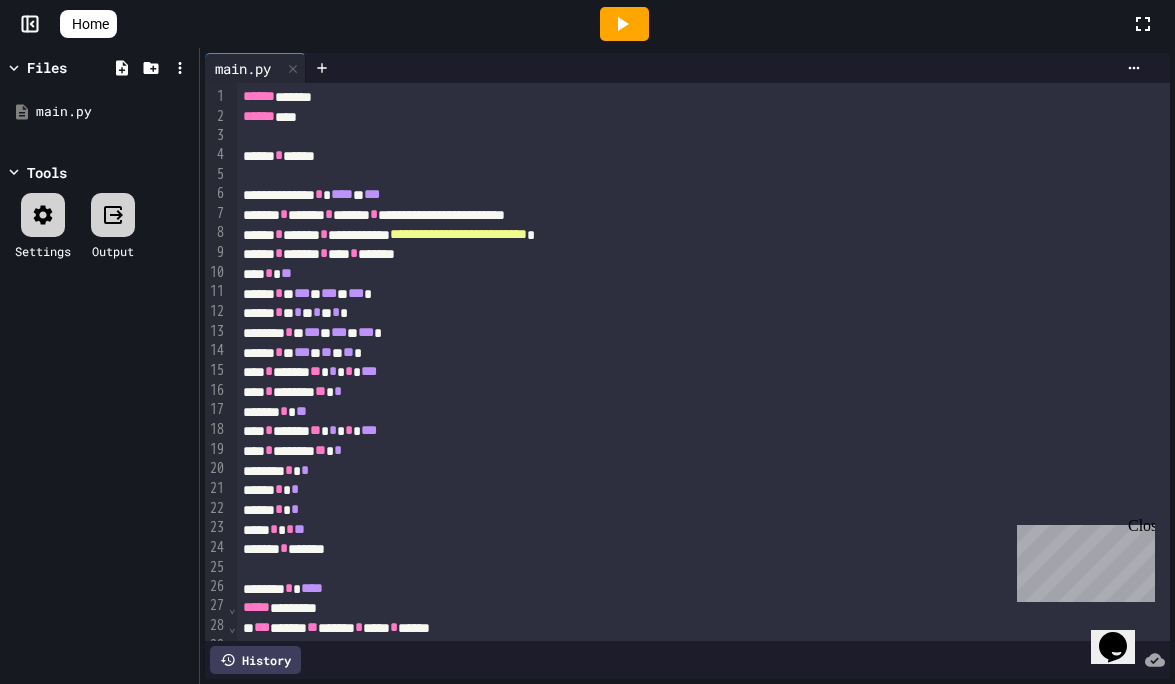 scroll, scrollTop: 0, scrollLeft: 0, axis: both 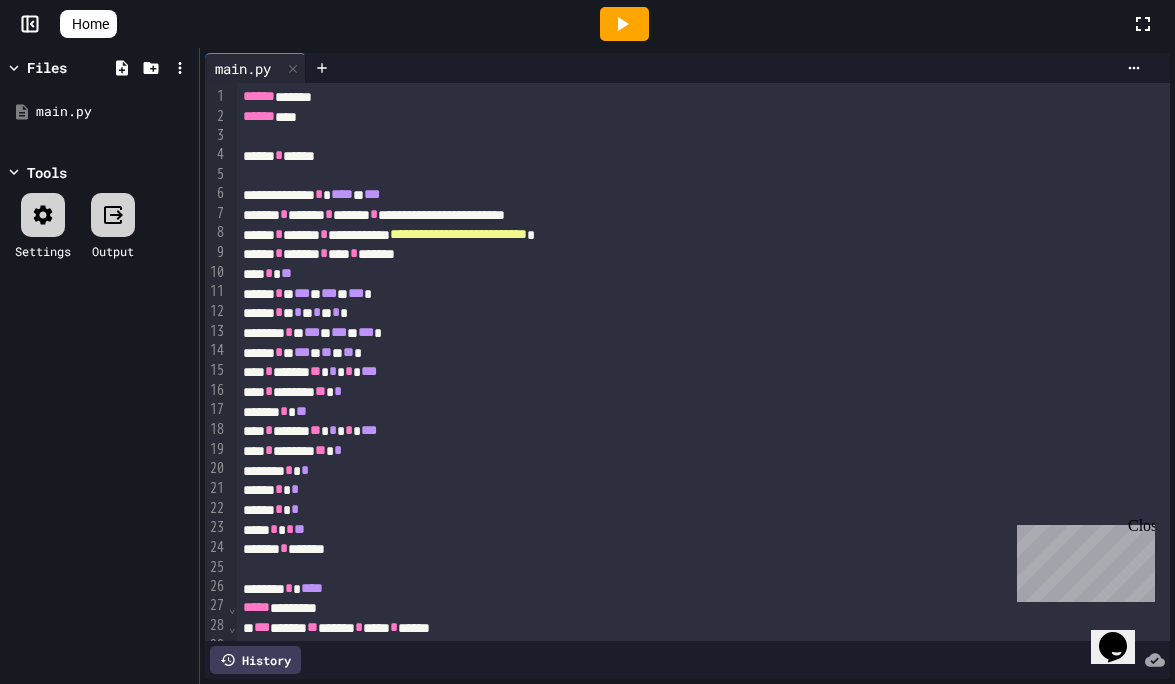 click on "Home" at bounding box center (90, 24) 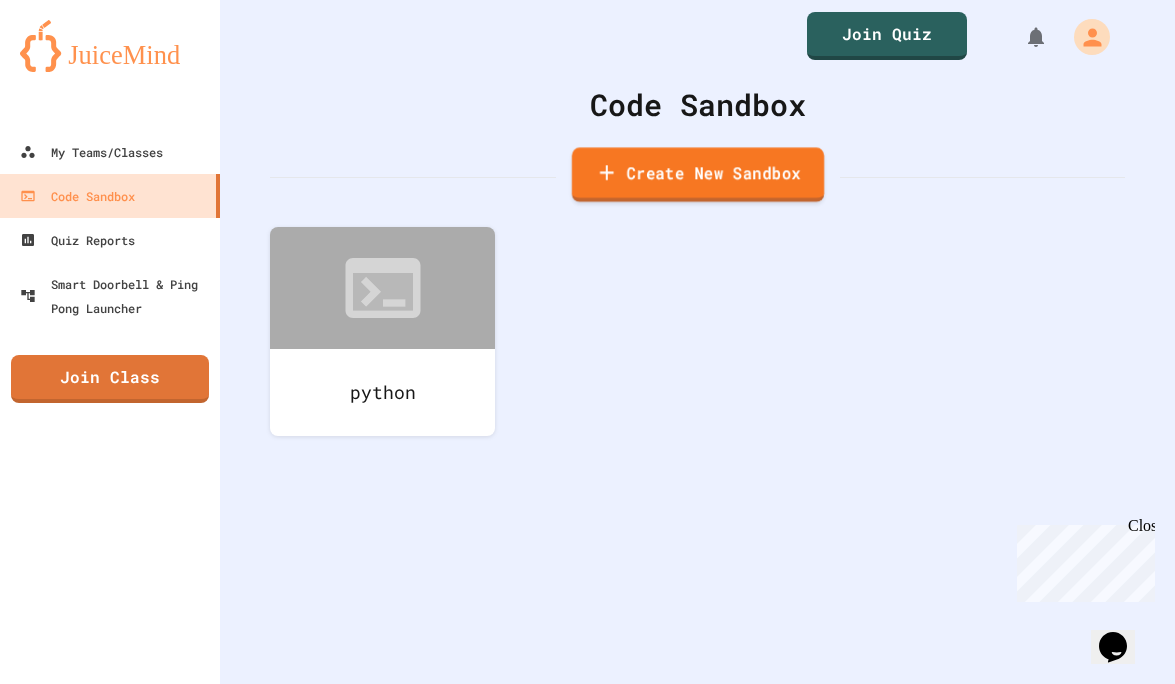 click on "Create New Sandbox" at bounding box center [697, 174] 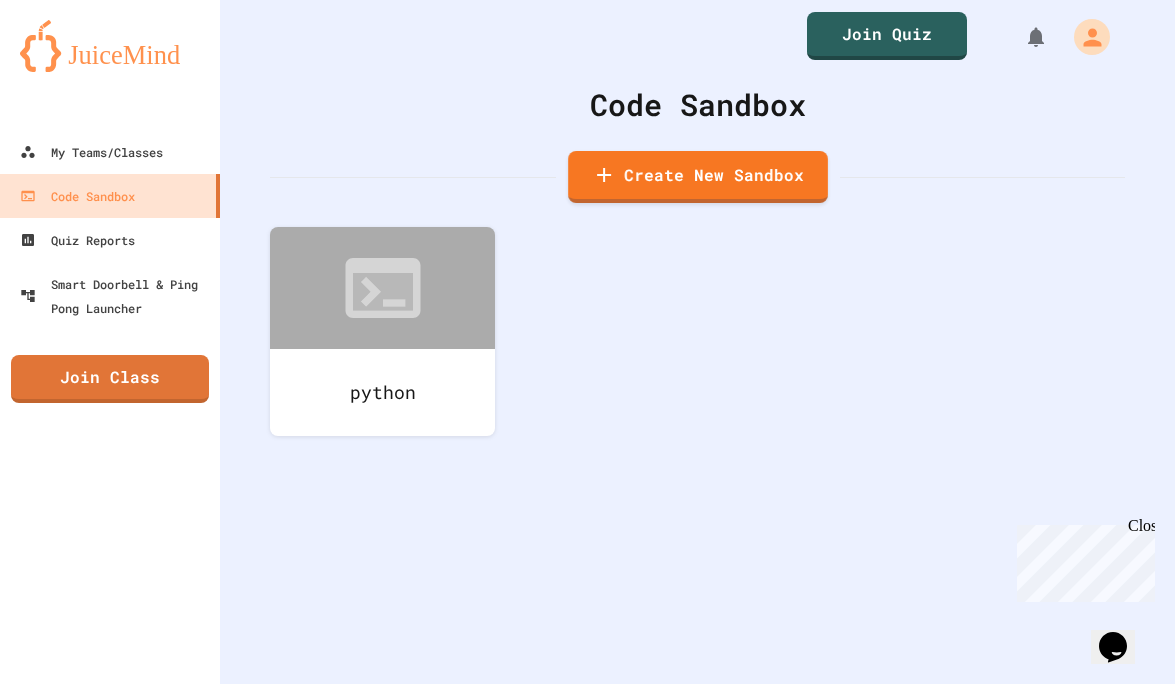 click at bounding box center (588, 781) 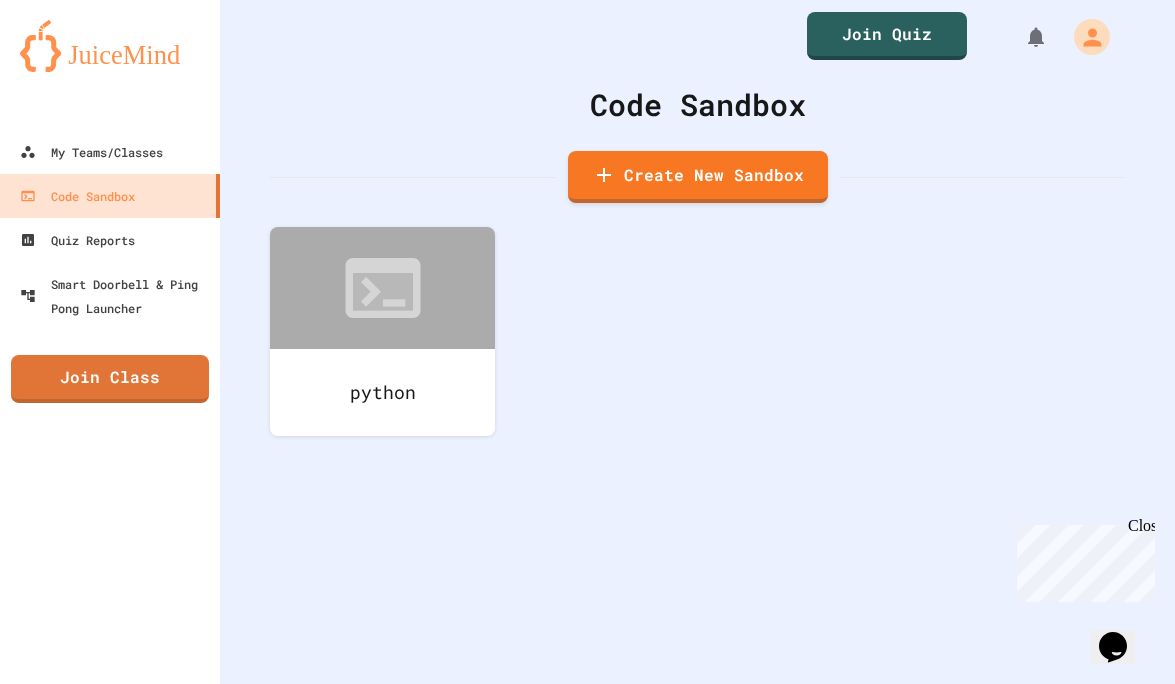 type on "*" 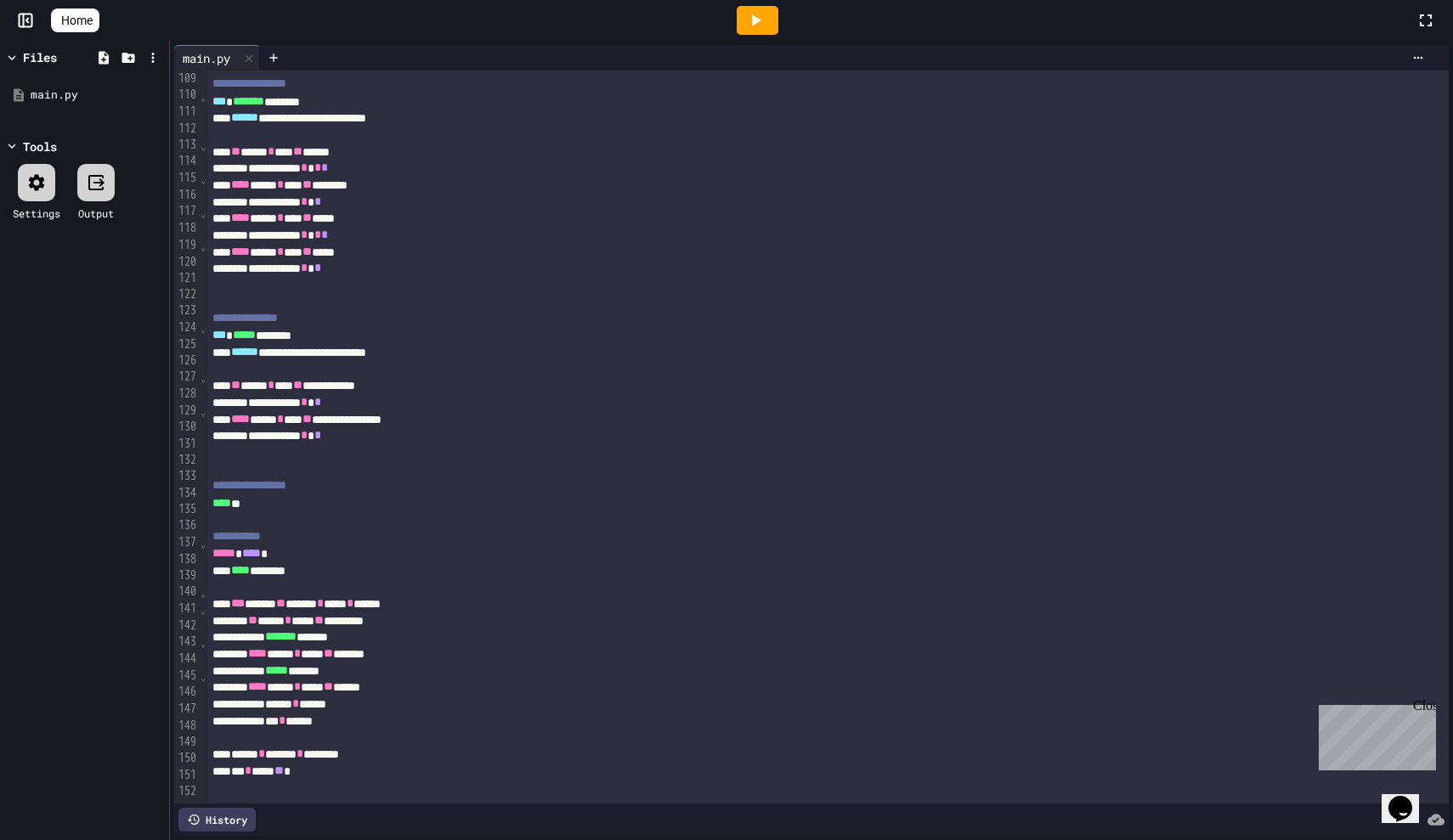scroll, scrollTop: 1795, scrollLeft: 0, axis: vertical 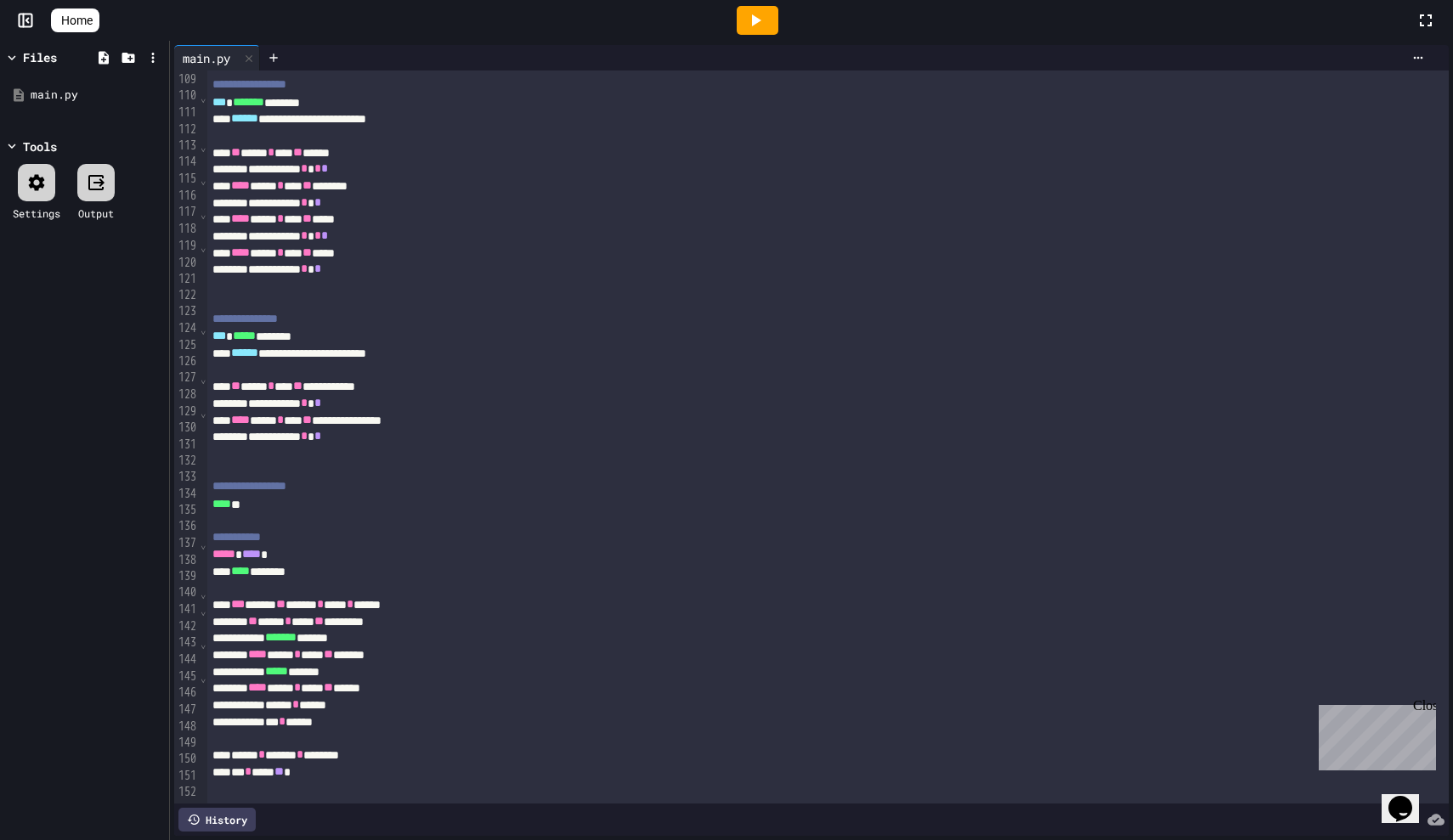click 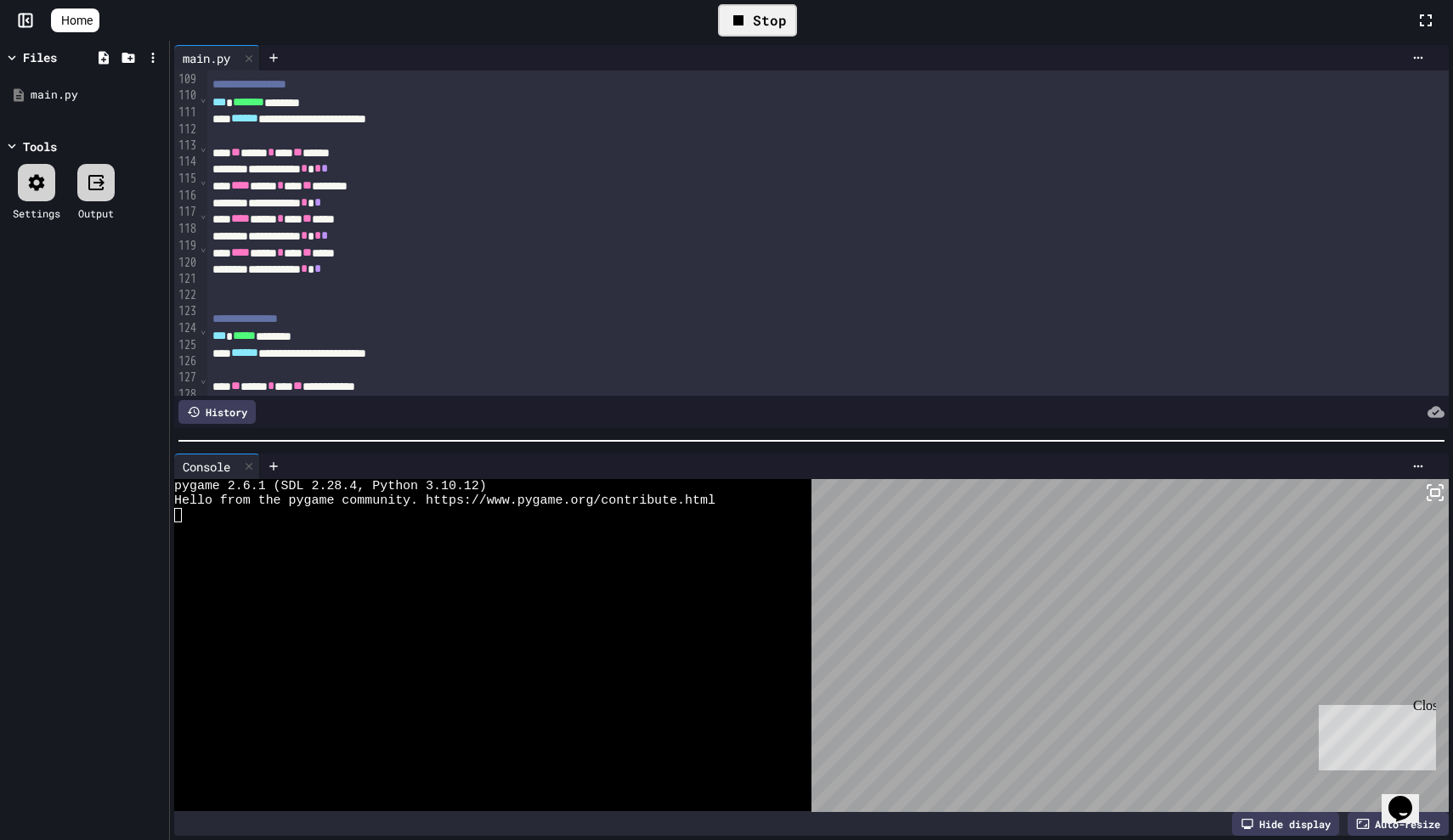 click 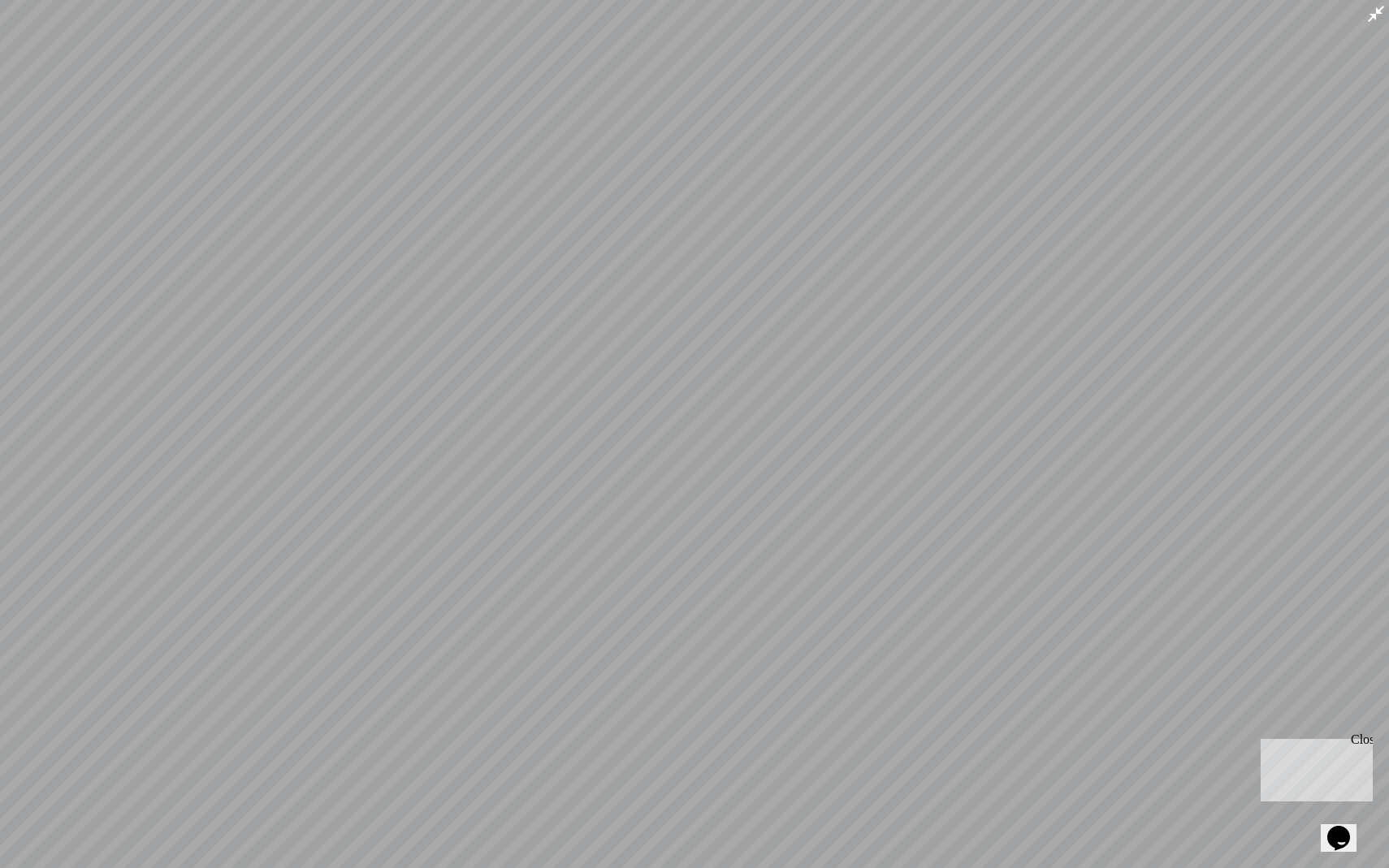 click 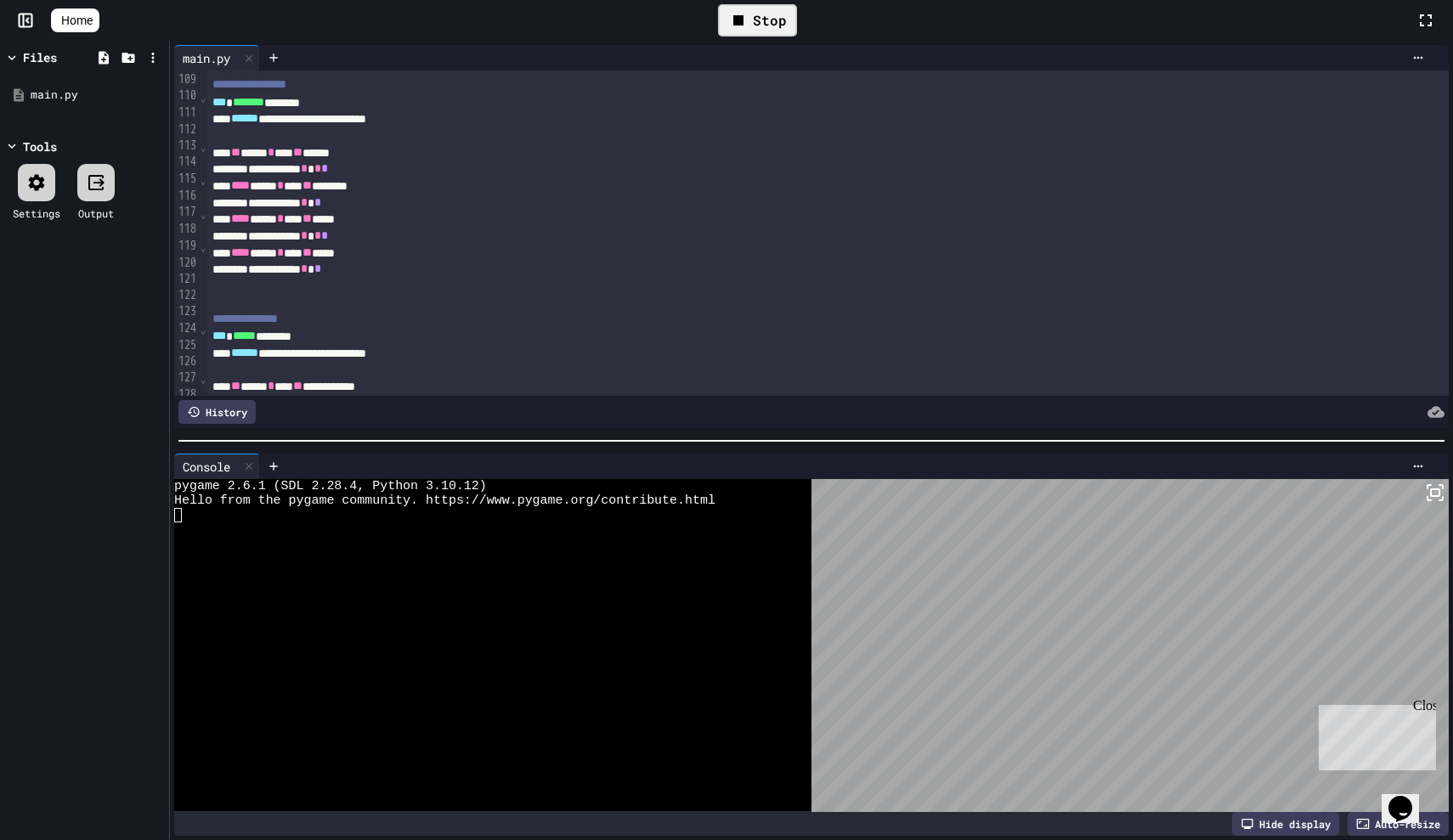 click on "Auto-resize" at bounding box center [1398, 824] 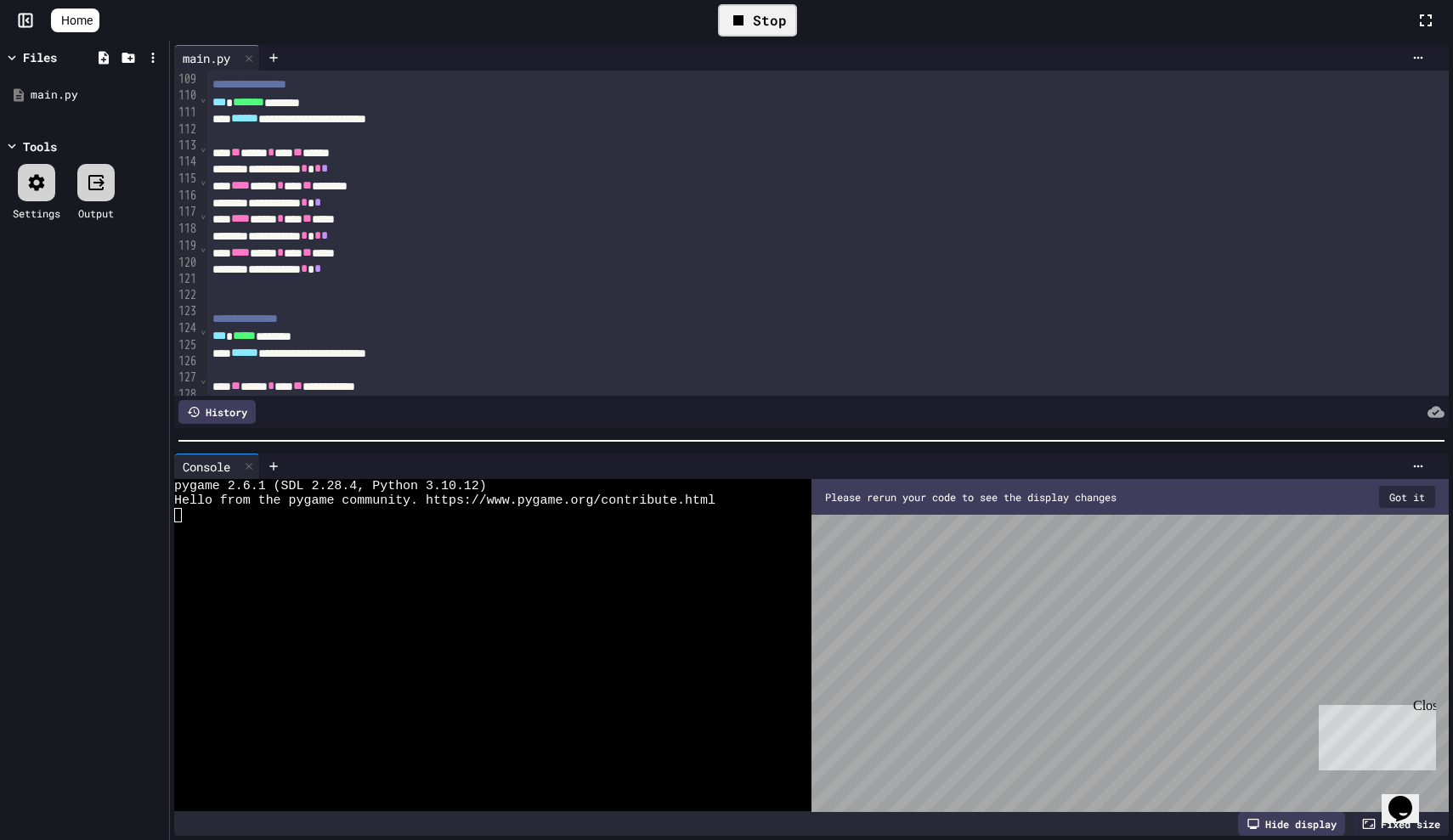 click on "Got it" at bounding box center [1407, 497] 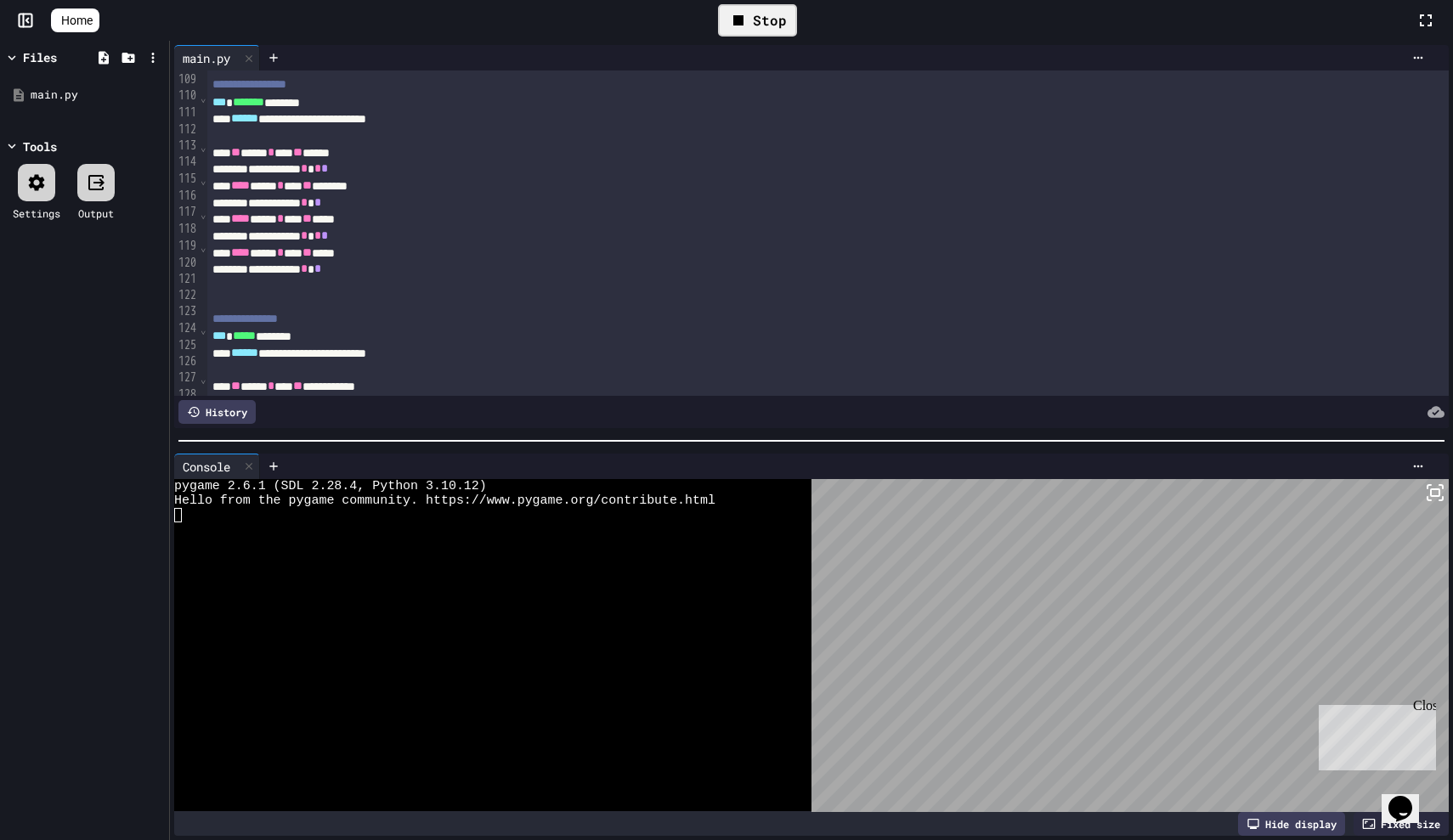 click 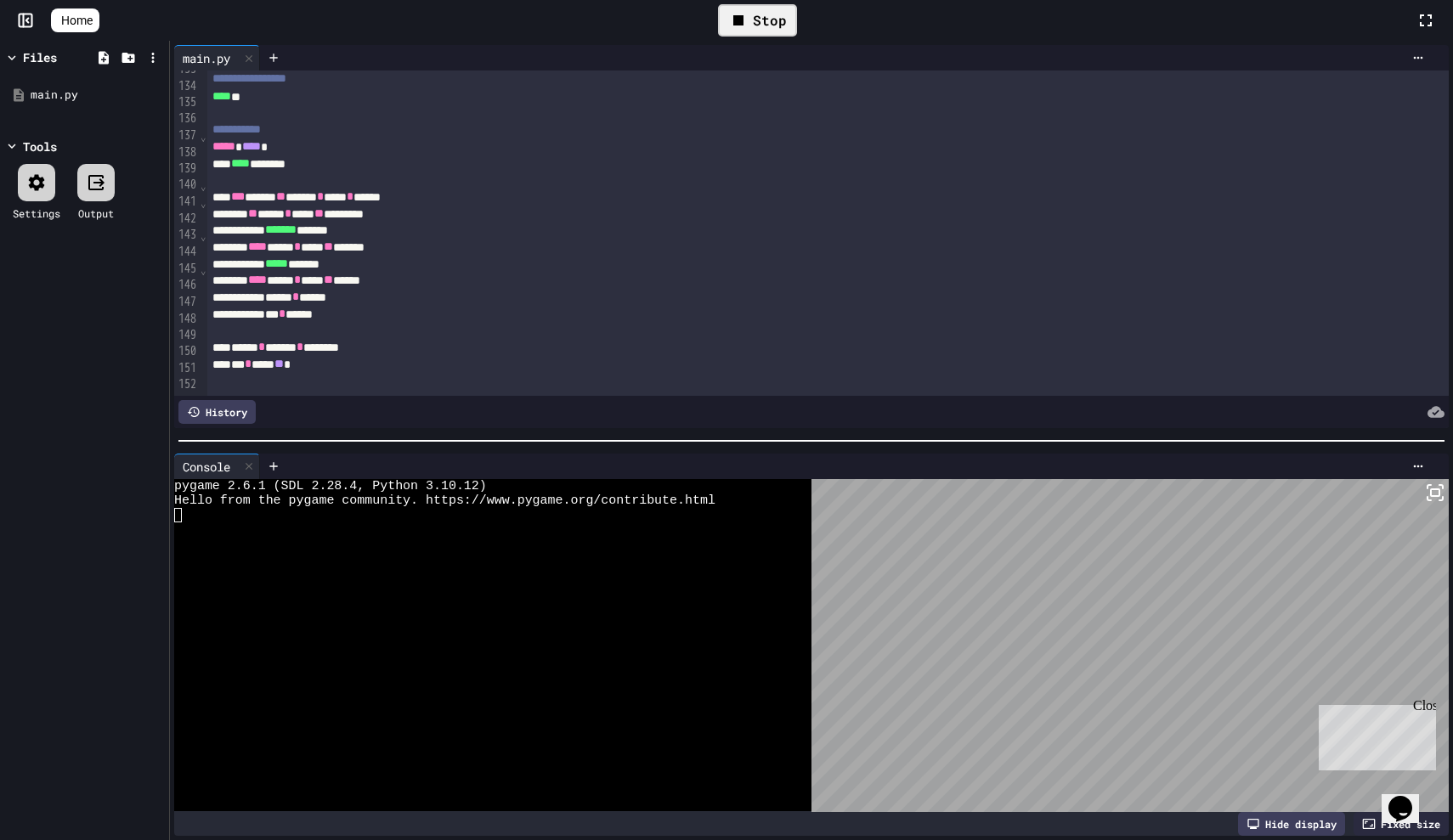 scroll, scrollTop: 2202, scrollLeft: 0, axis: vertical 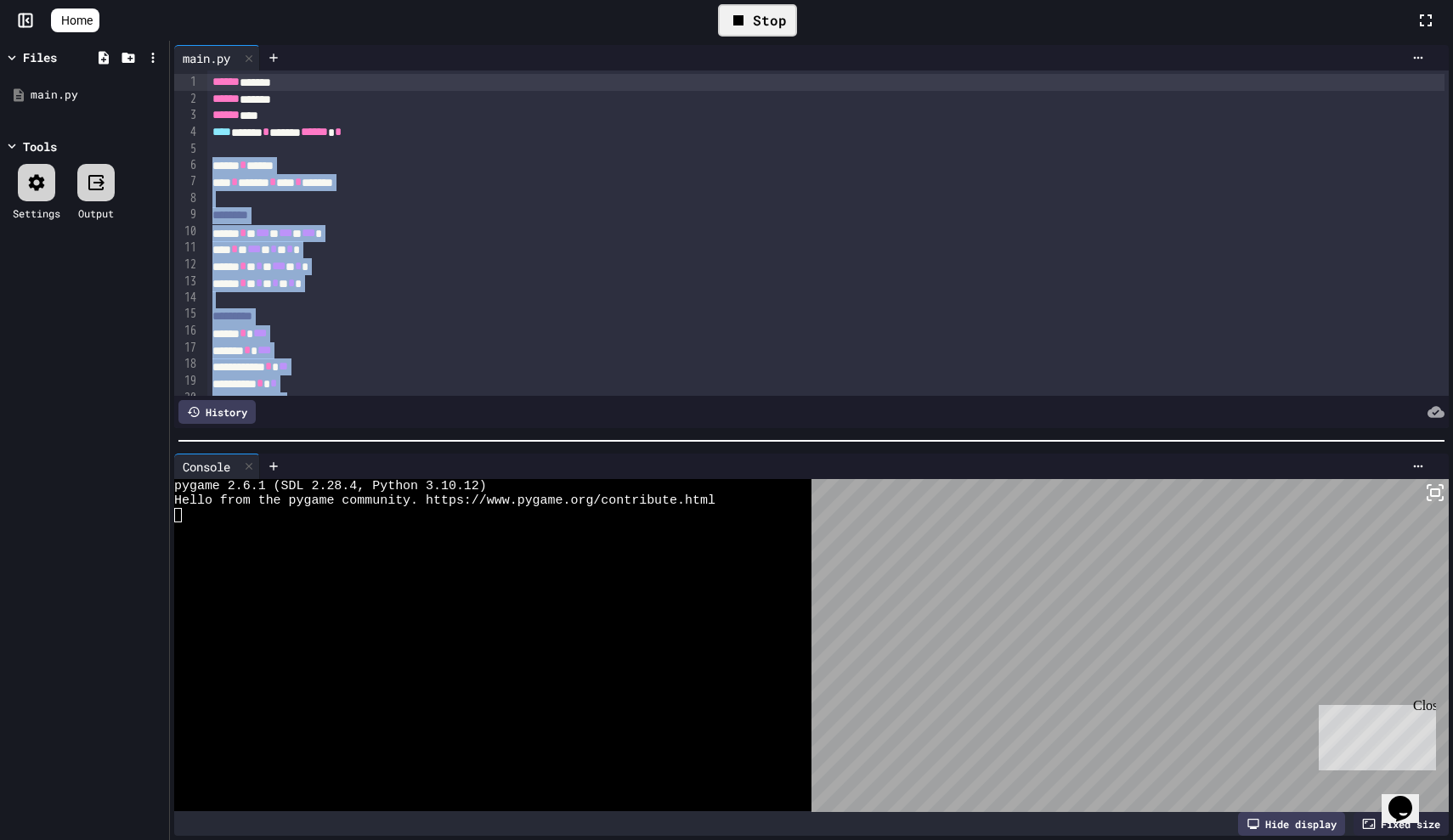 drag, startPoint x: 365, startPoint y: 377, endPoint x: 54, endPoint y: -61, distance: 537.1825 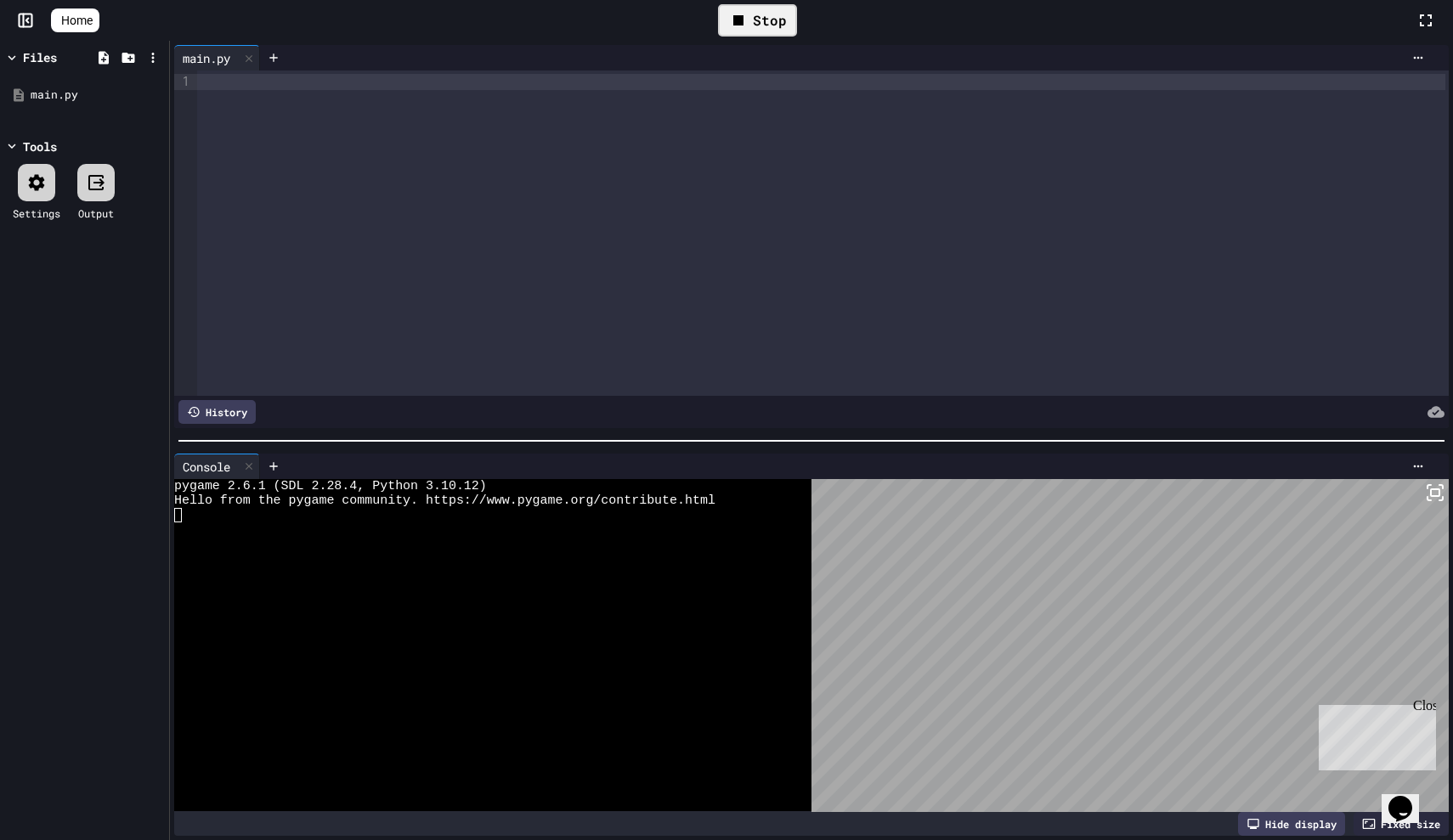 click on "Stop" at bounding box center (757, 20) 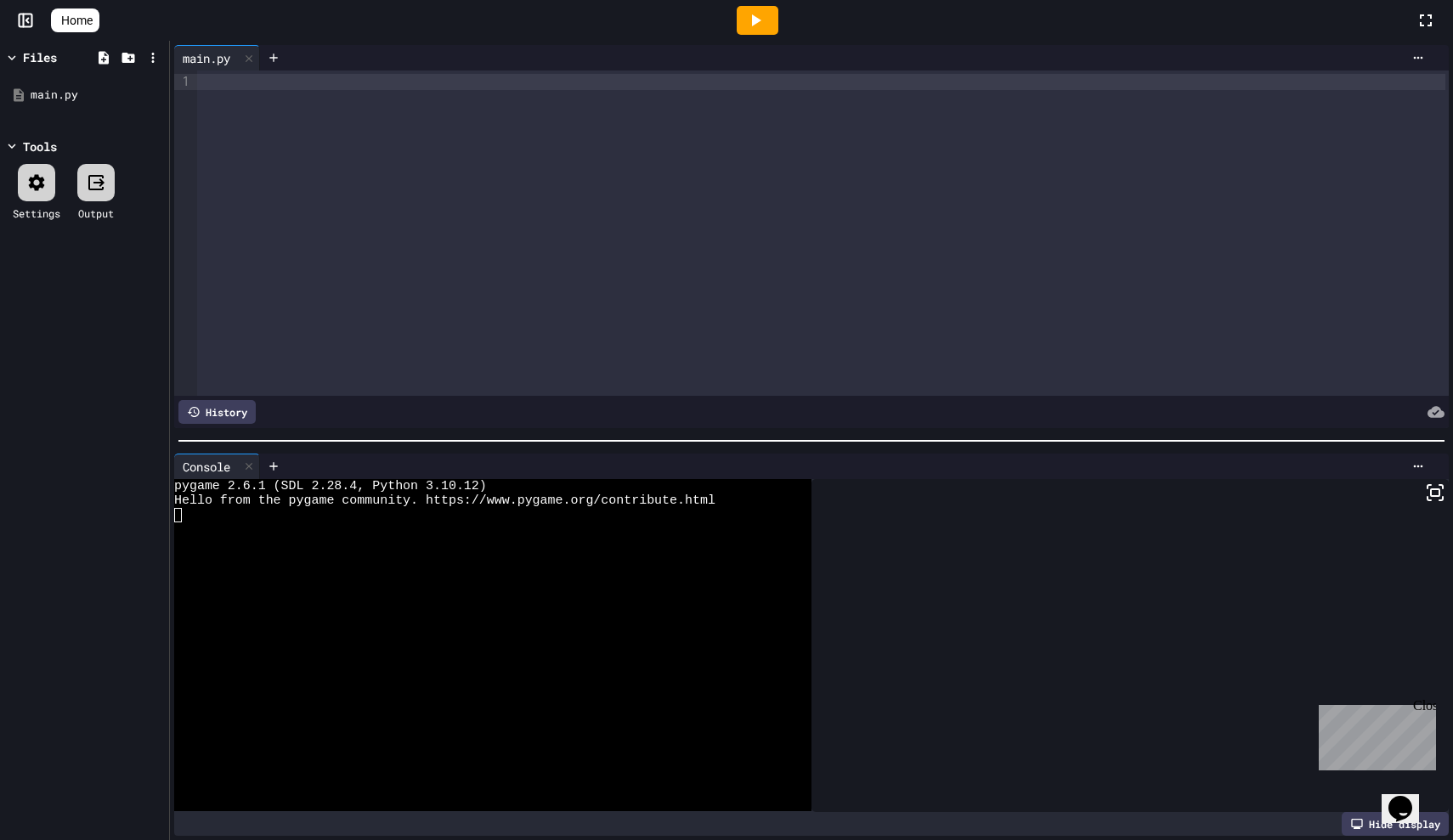 click at bounding box center (823, 233) 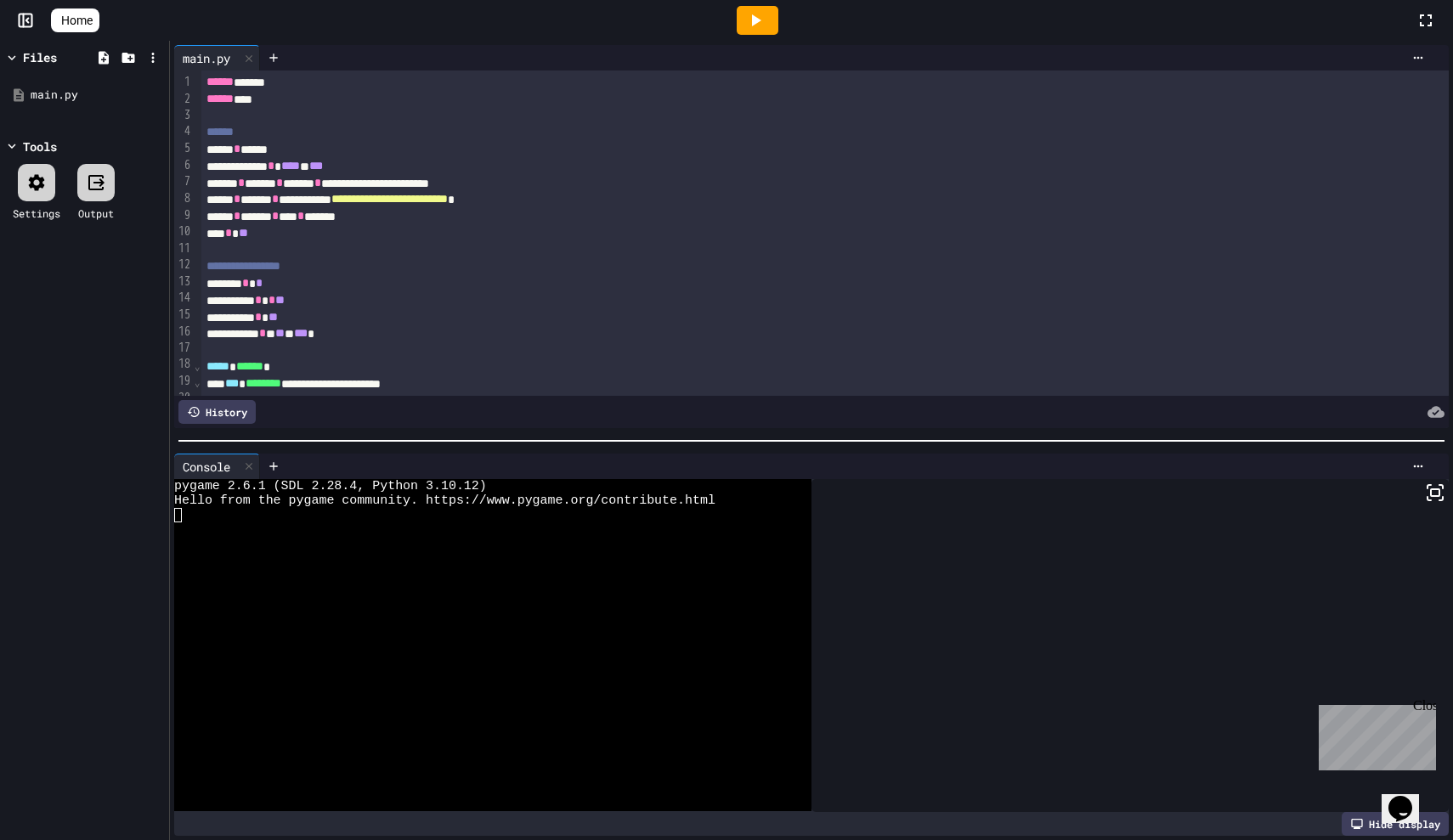 scroll, scrollTop: 0, scrollLeft: 0, axis: both 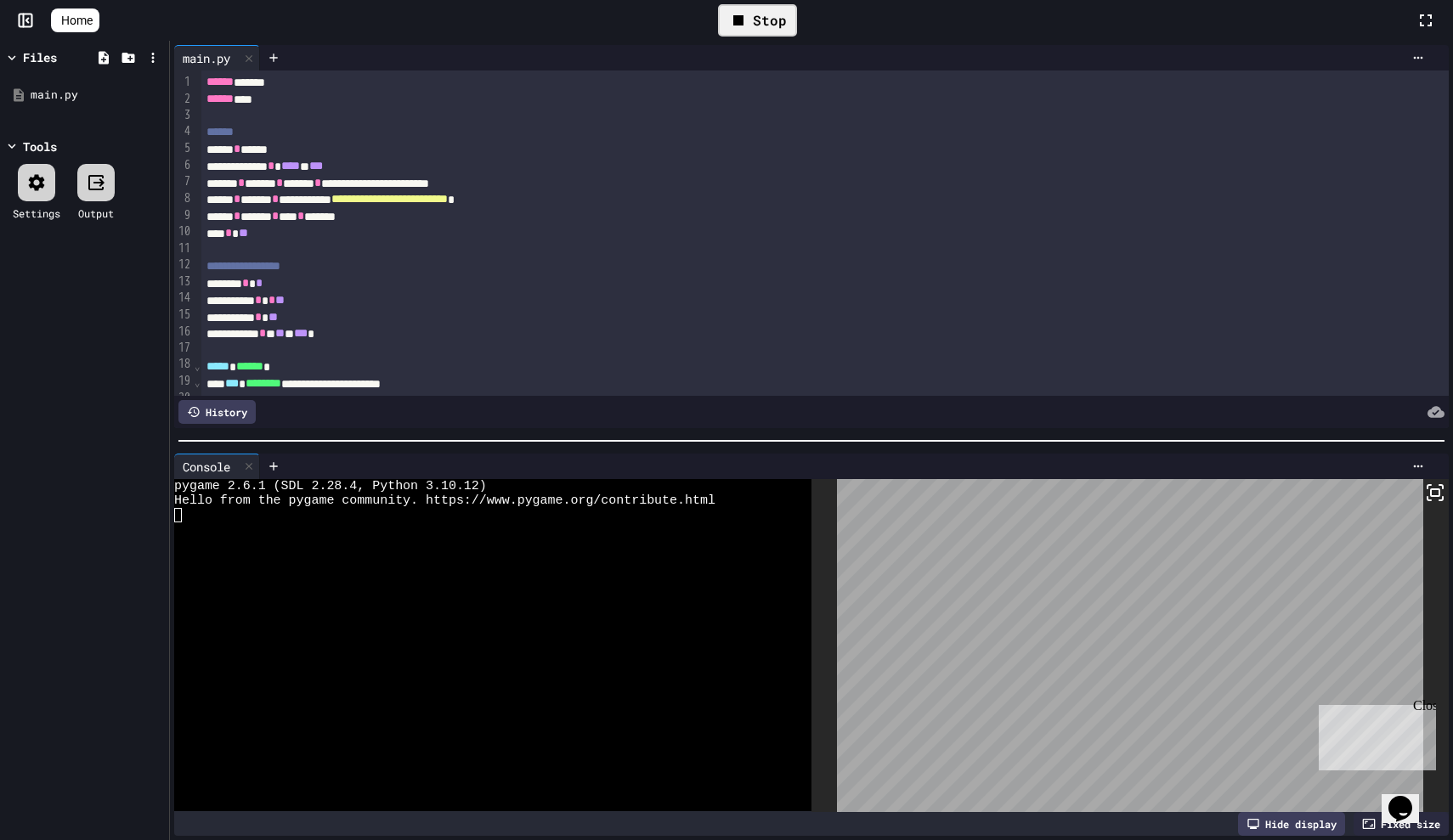 click 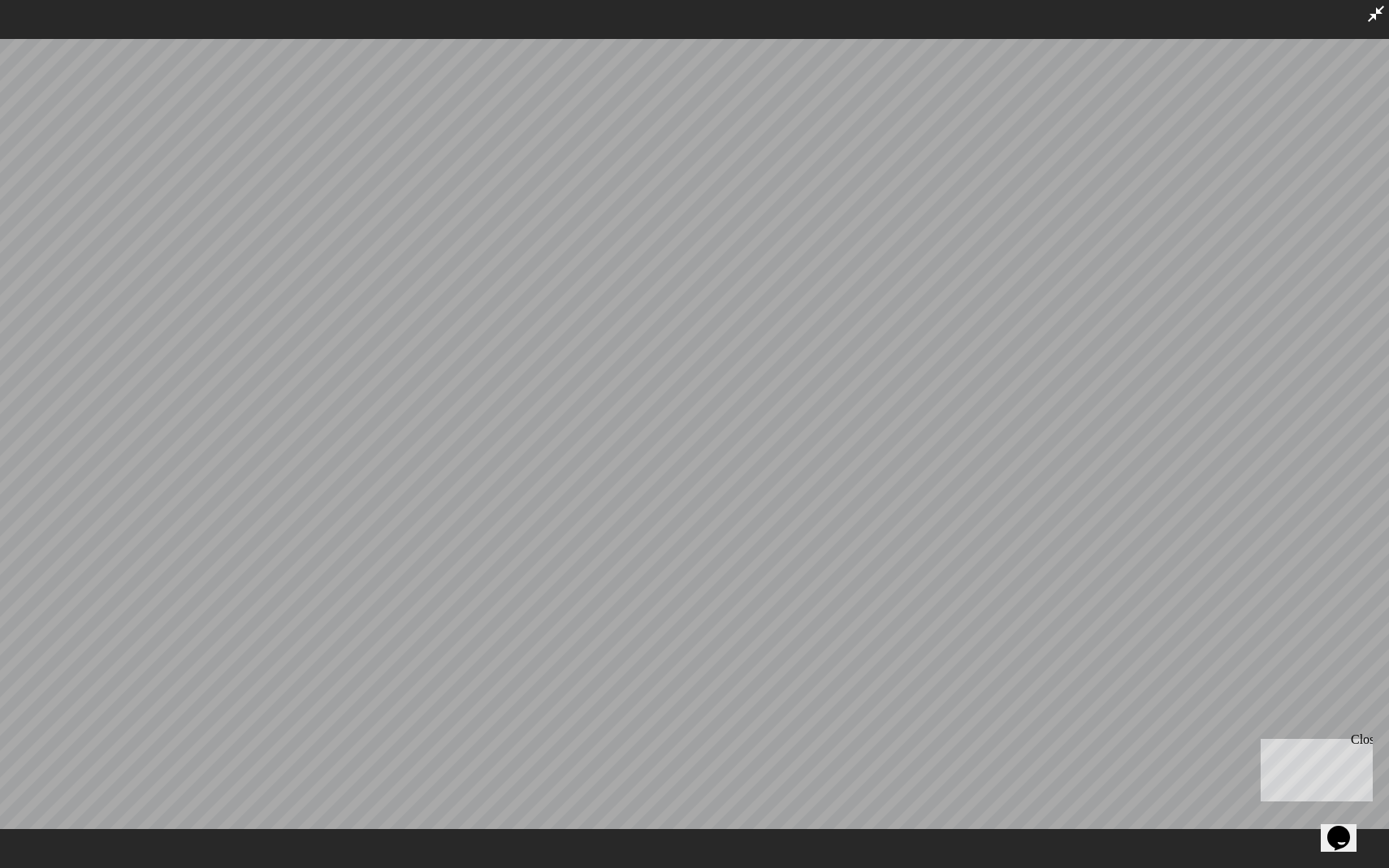click 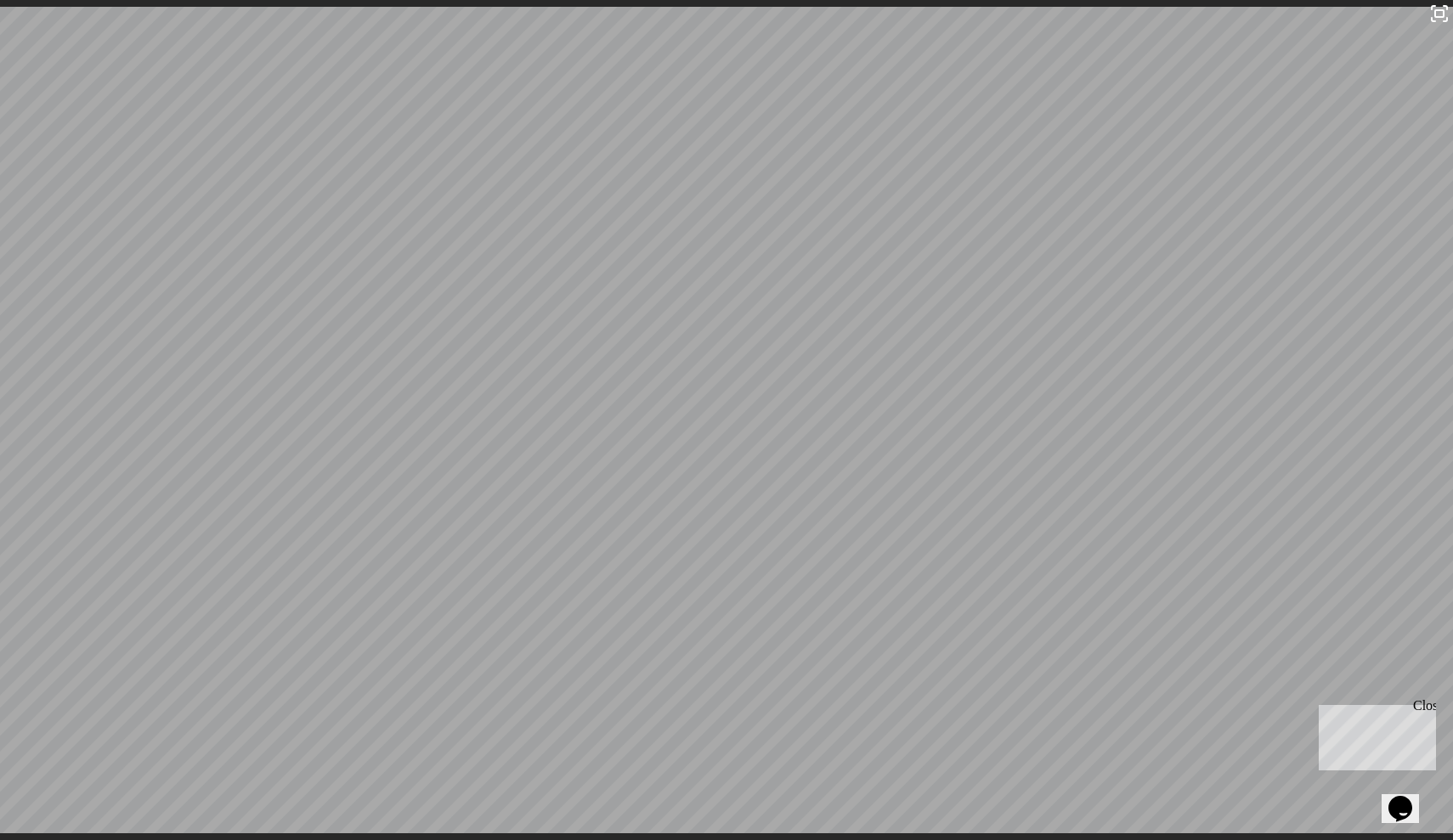 scroll, scrollTop: 0, scrollLeft: 0, axis: both 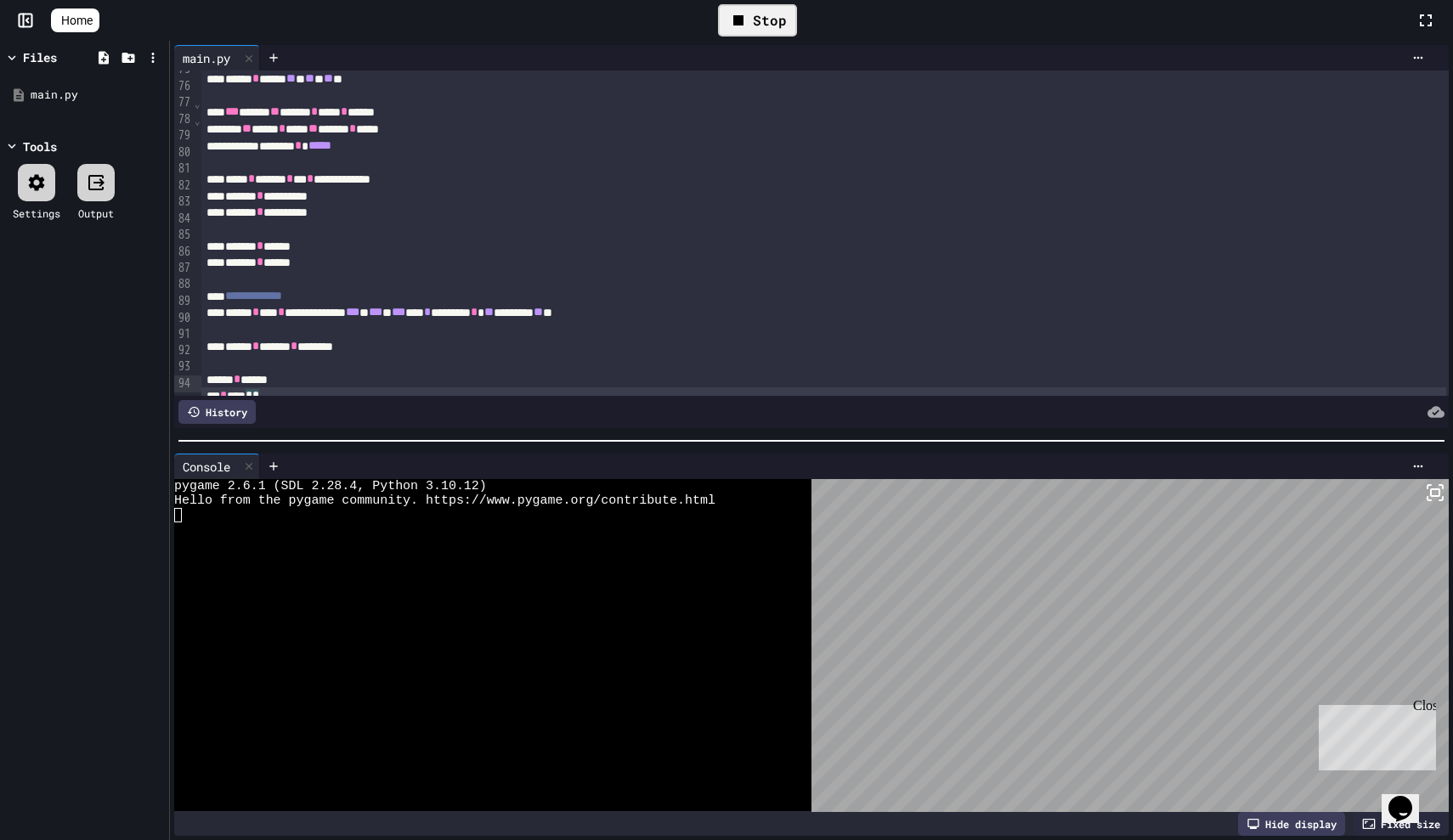 click on "*** * **** * *" at bounding box center [823, 396] 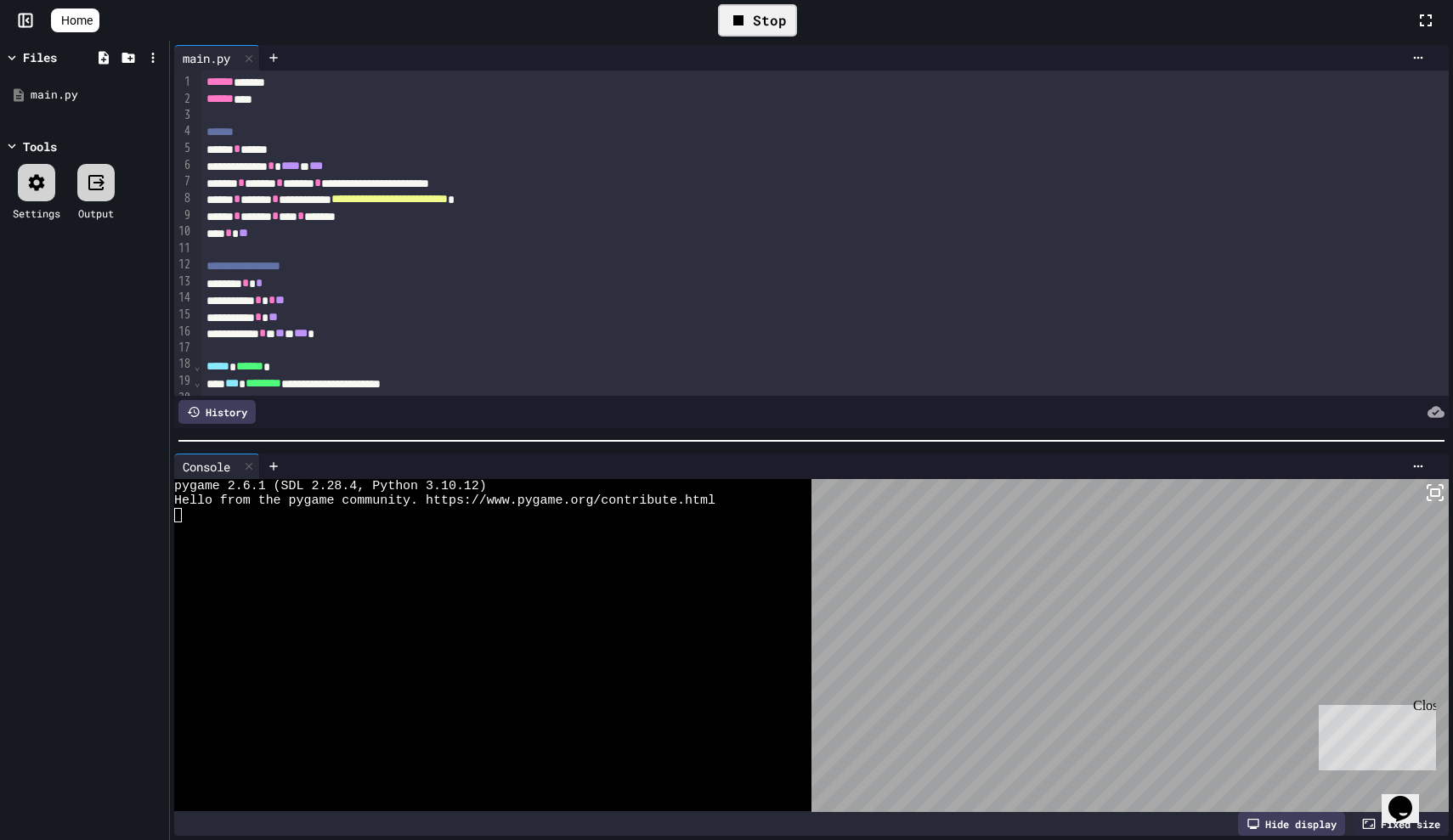 scroll, scrollTop: 0, scrollLeft: 0, axis: both 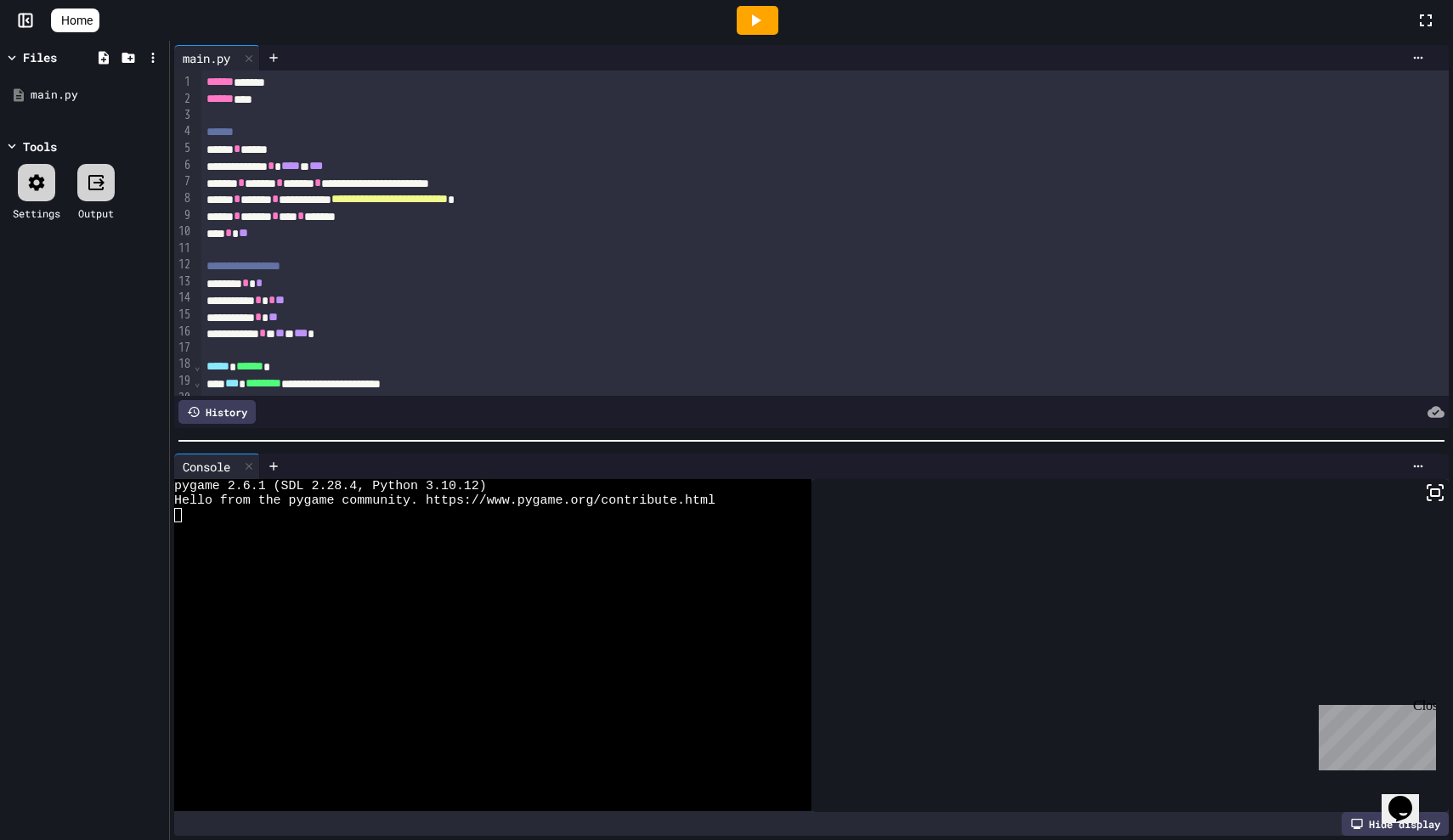click 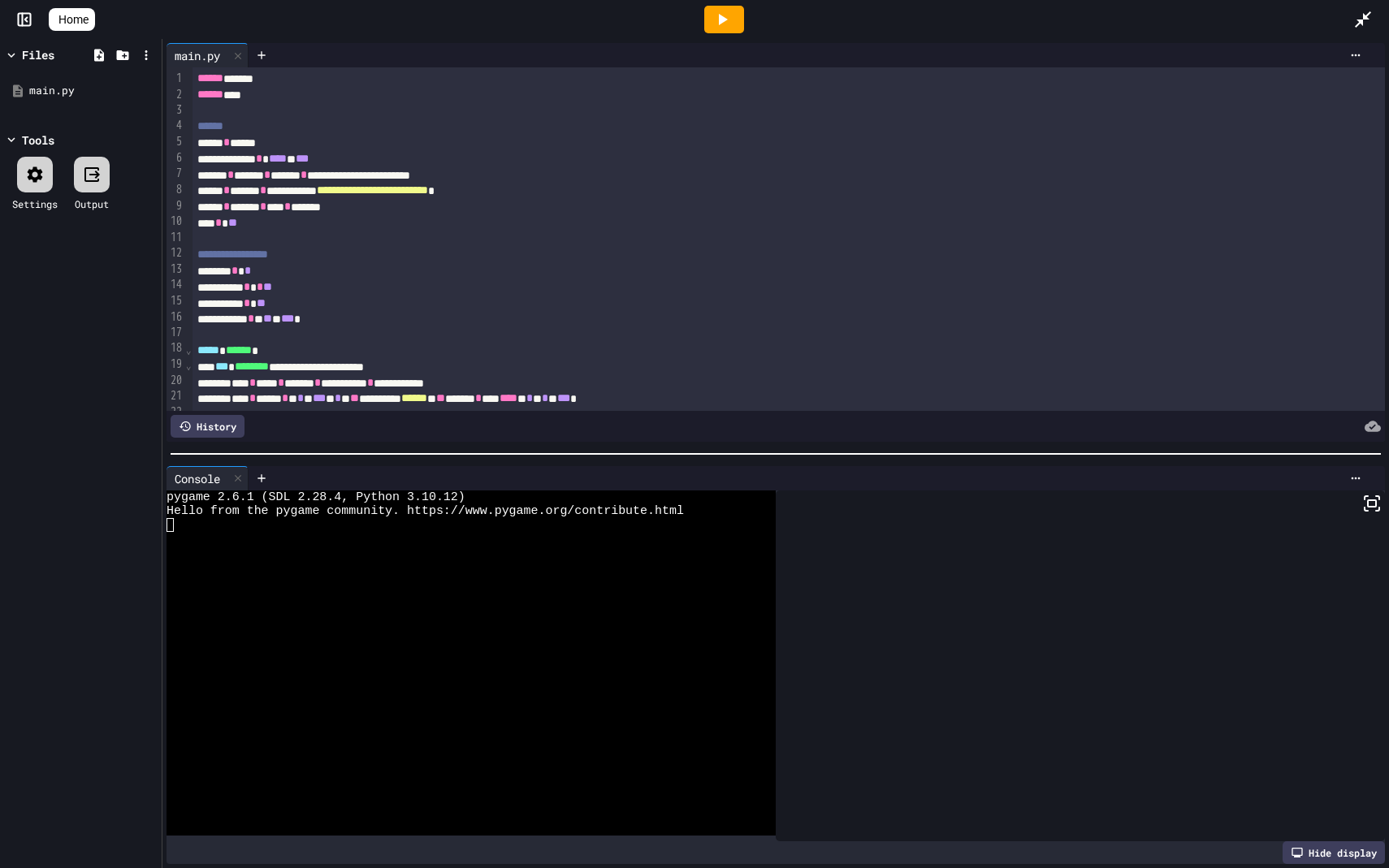 click 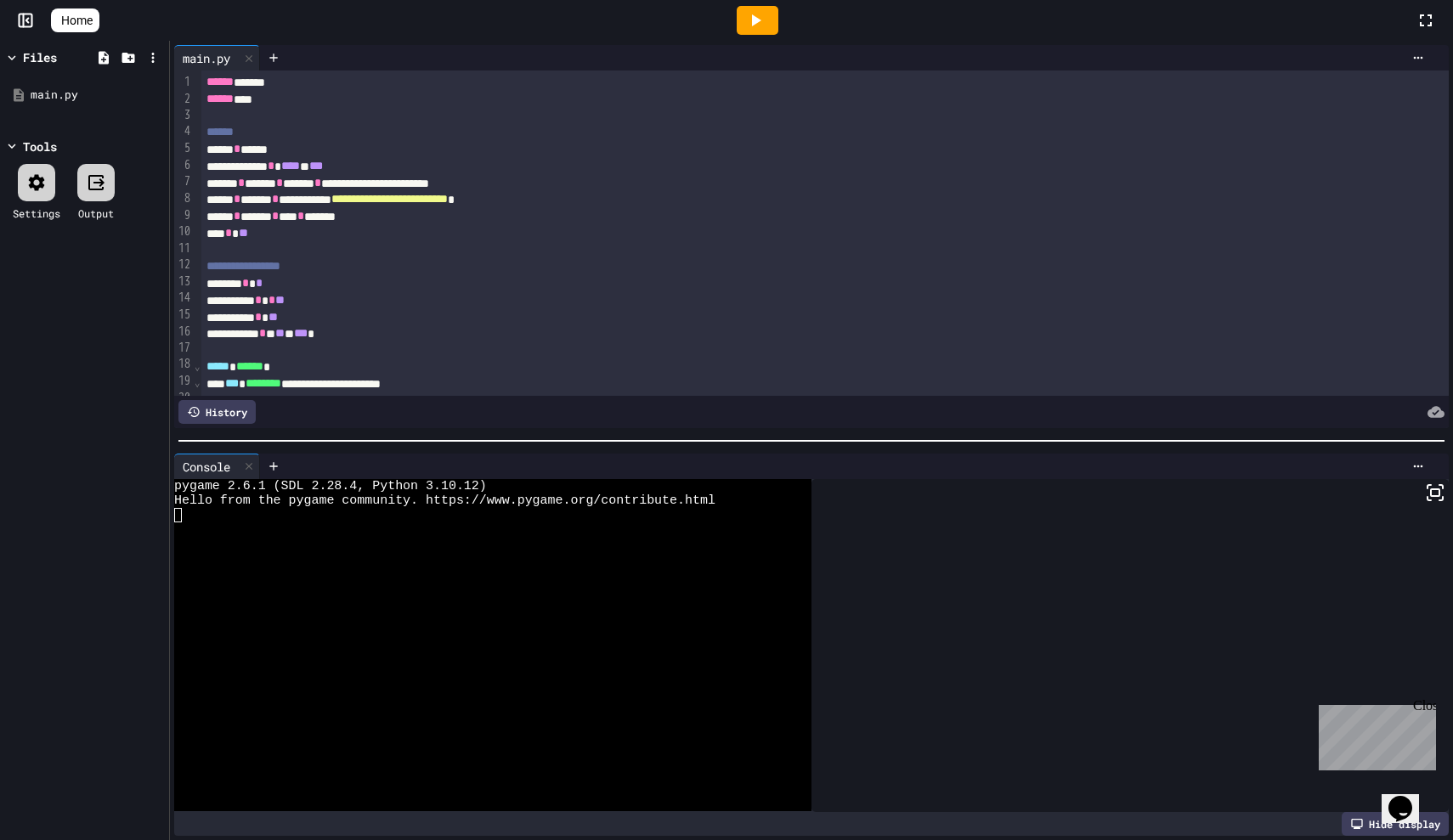 click on "Home" at bounding box center [76, 20] 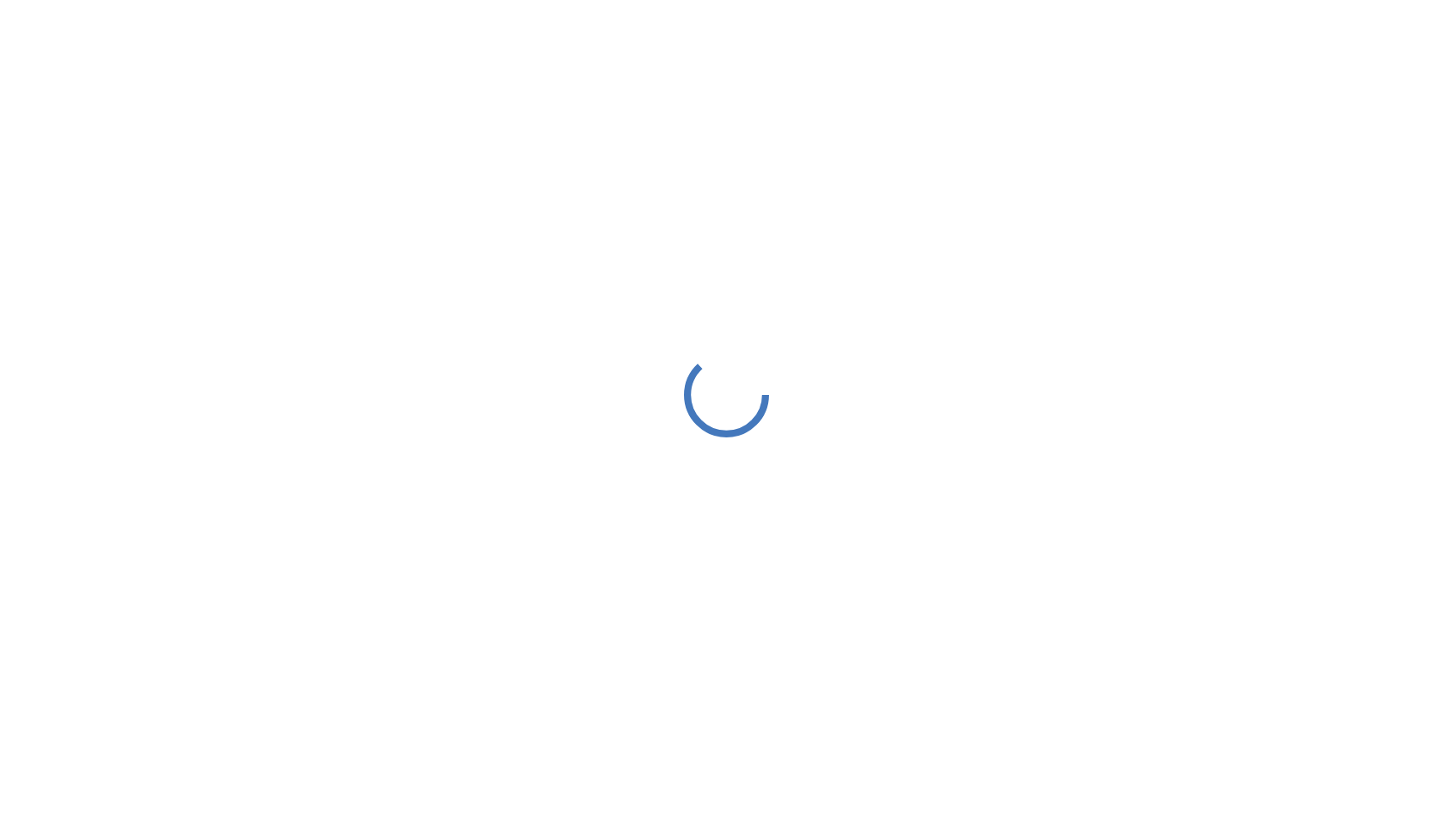 scroll, scrollTop: 0, scrollLeft: 0, axis: both 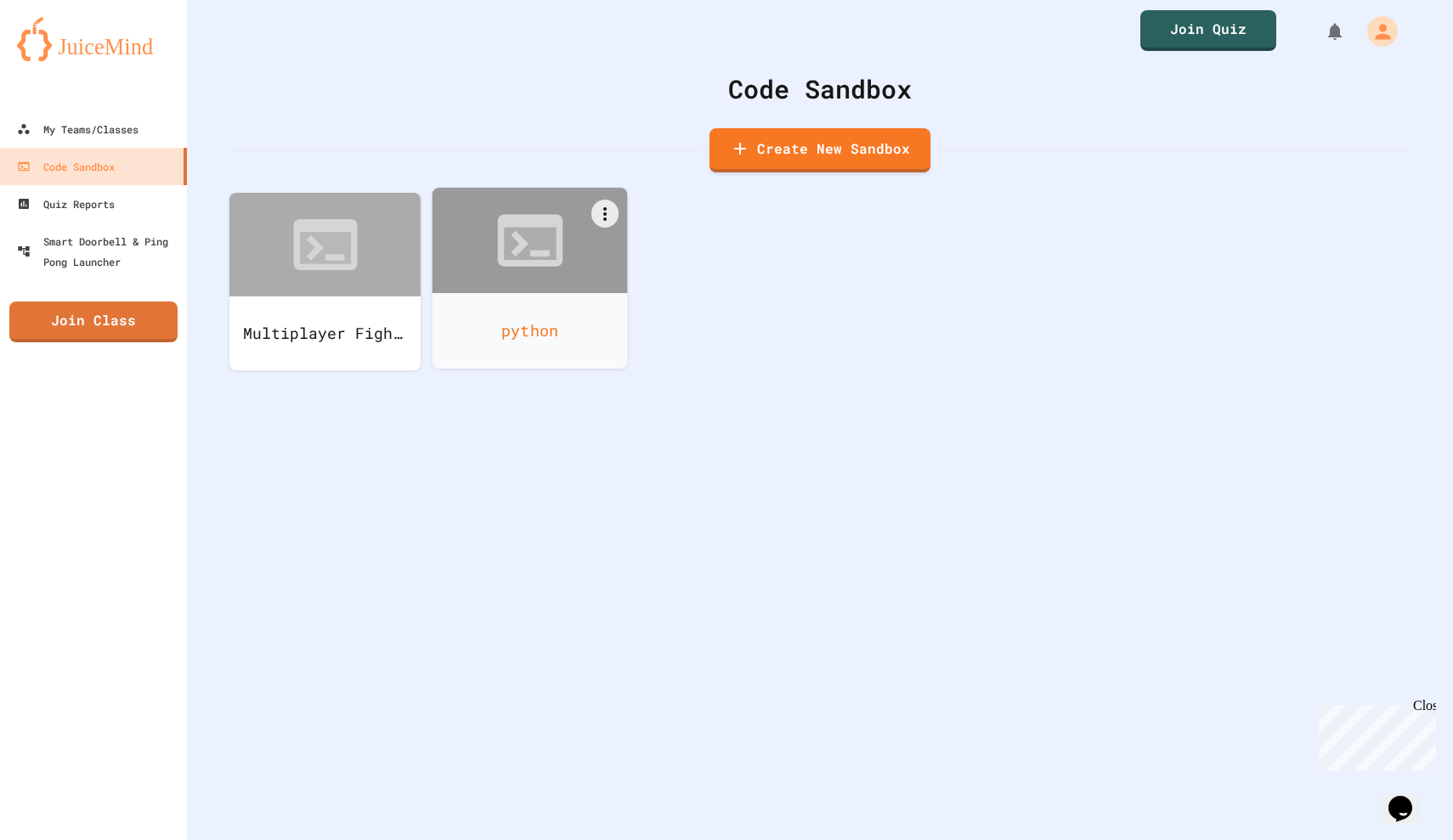 click at bounding box center (530, 240) 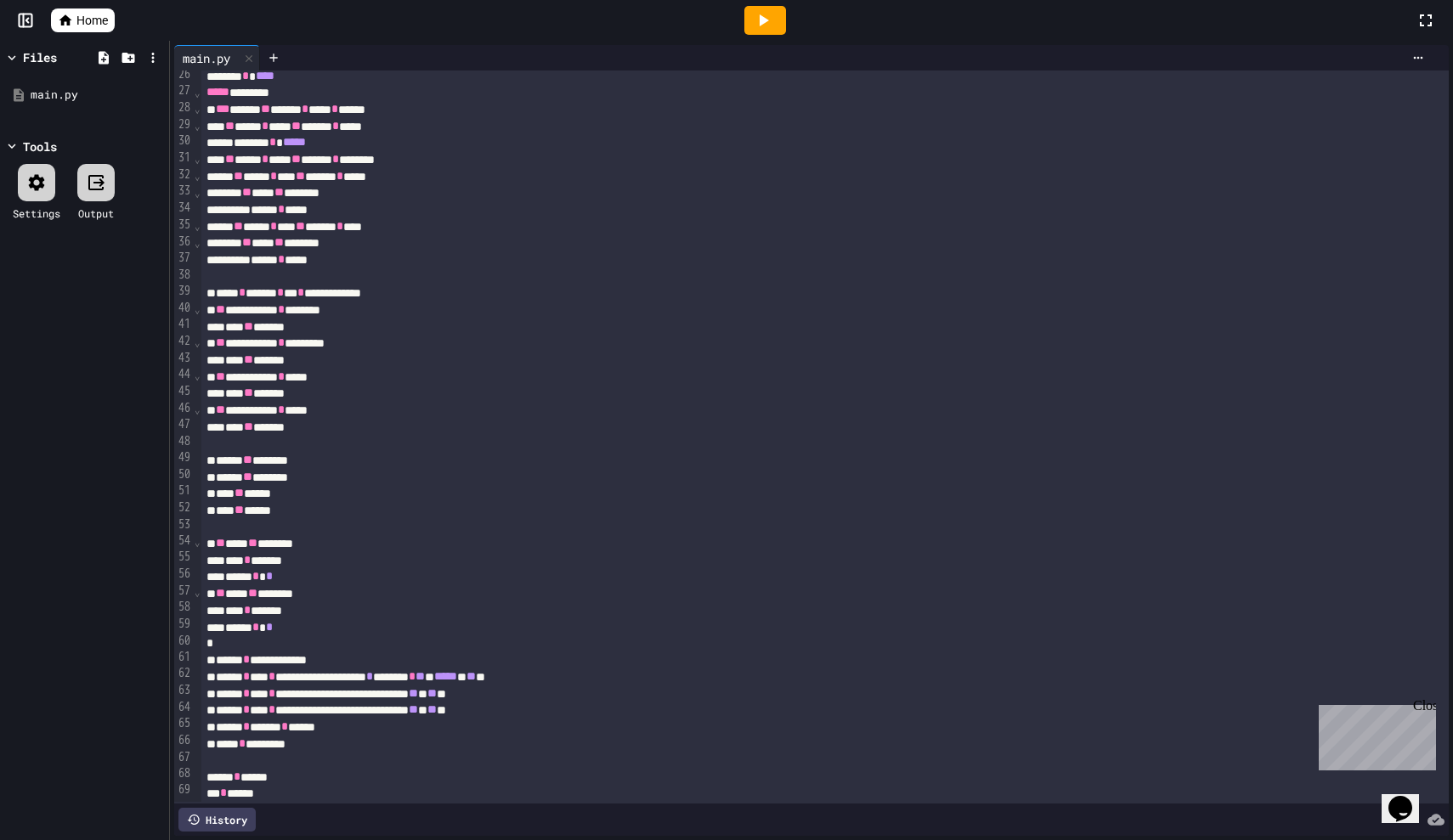 scroll, scrollTop: 422, scrollLeft: 0, axis: vertical 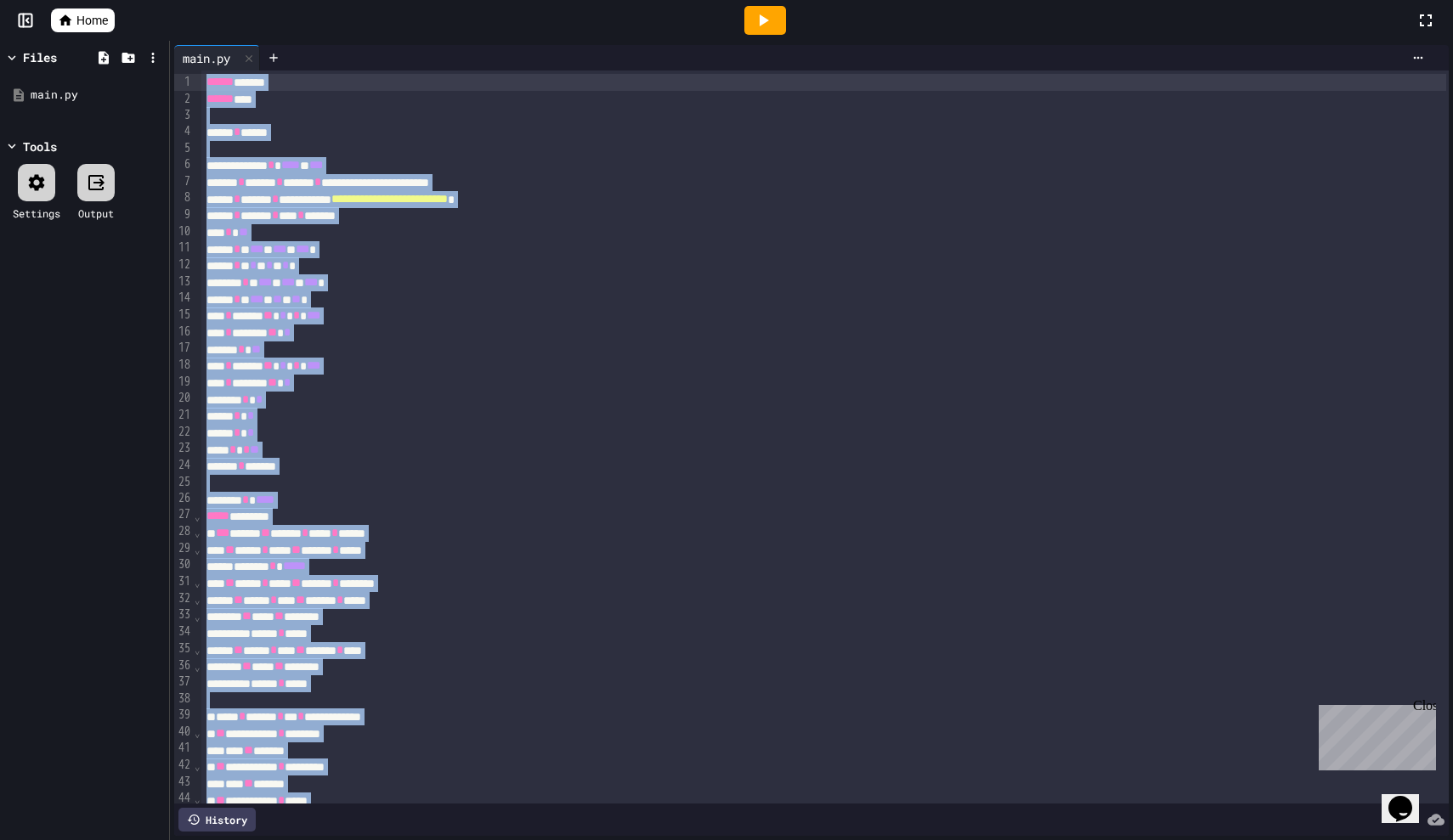 drag, startPoint x: 326, startPoint y: 791, endPoint x: 106, endPoint y: -94, distance: 911.9348 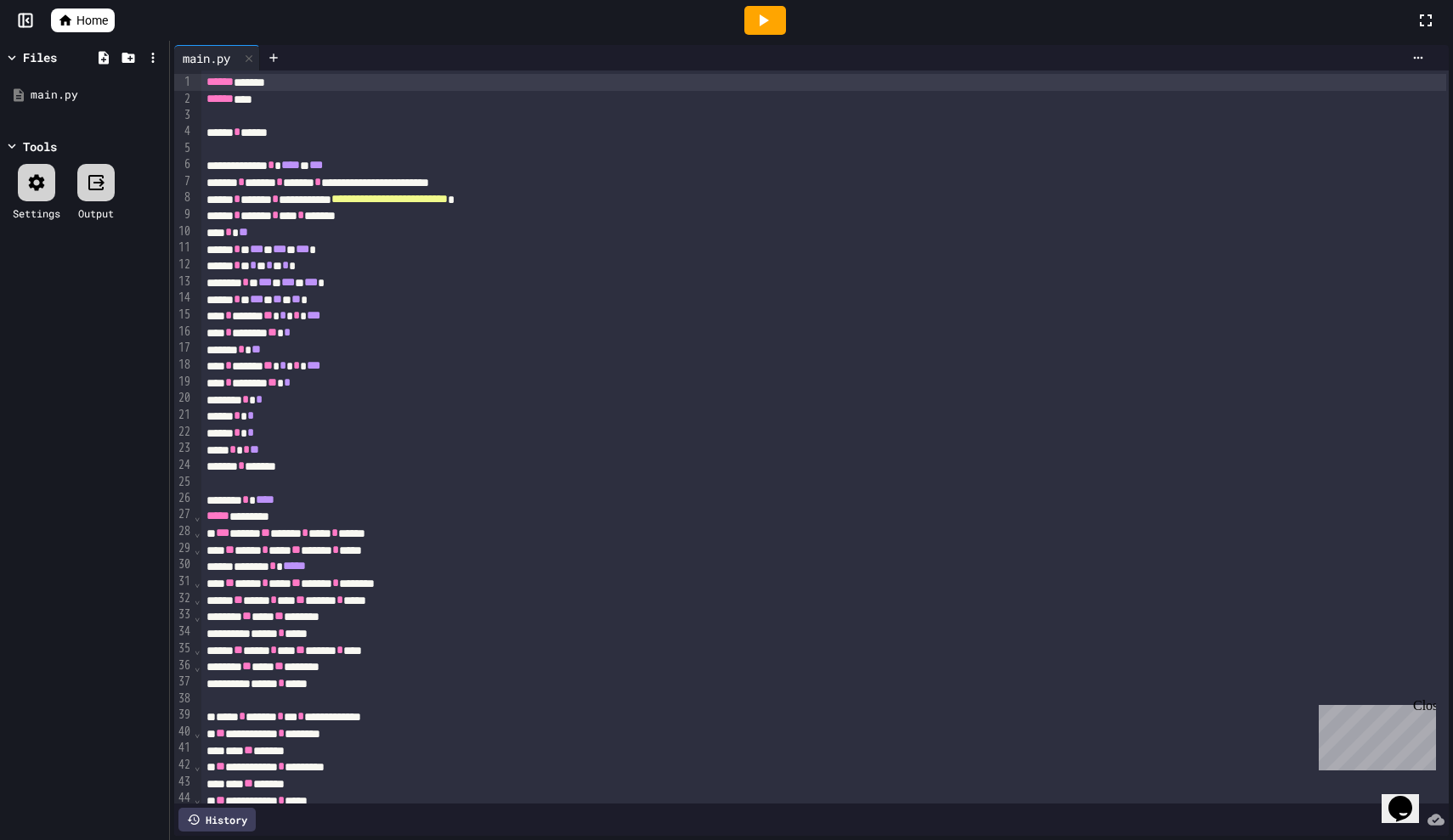 type 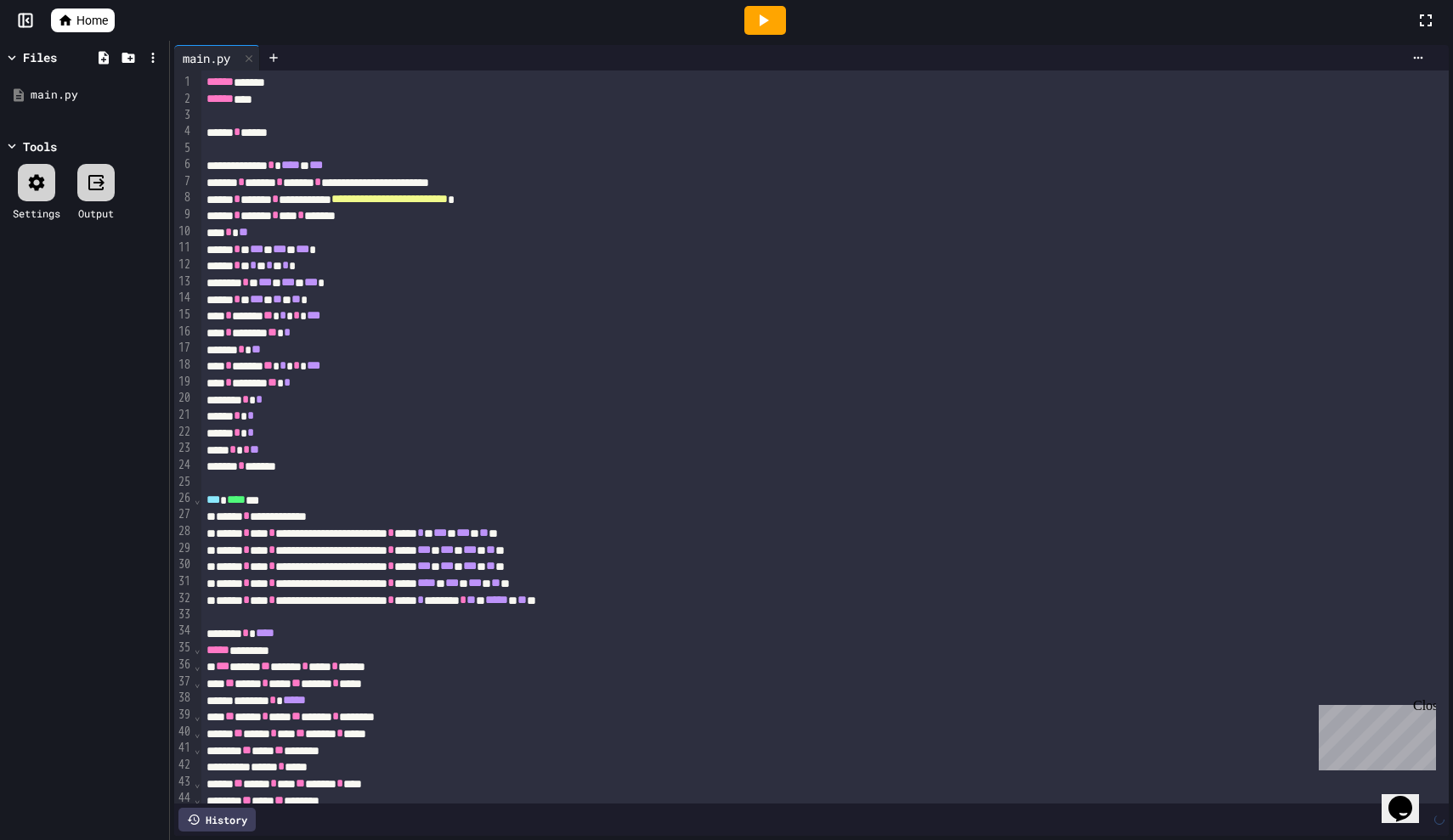 scroll, scrollTop: 555, scrollLeft: 0, axis: vertical 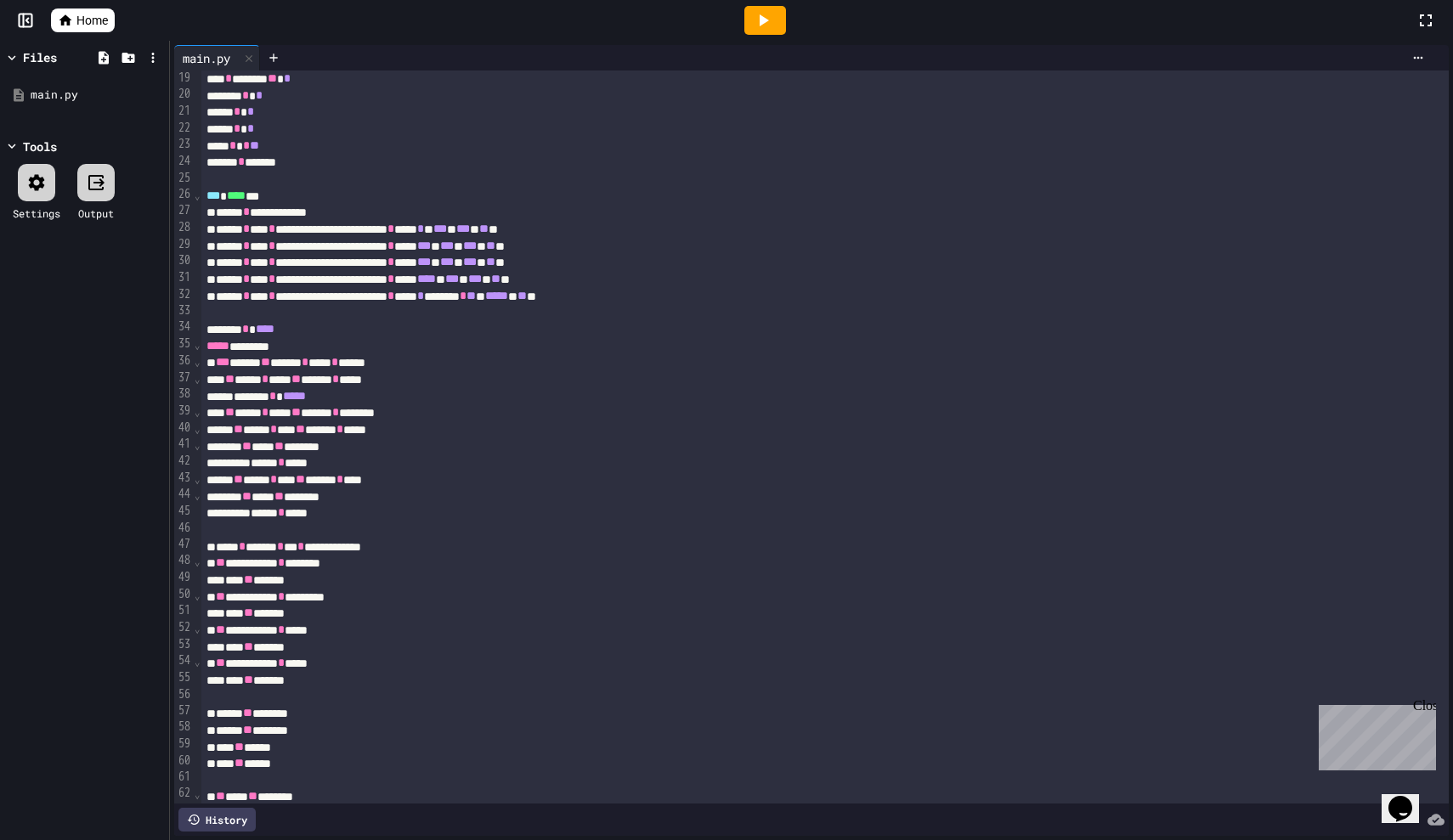 click 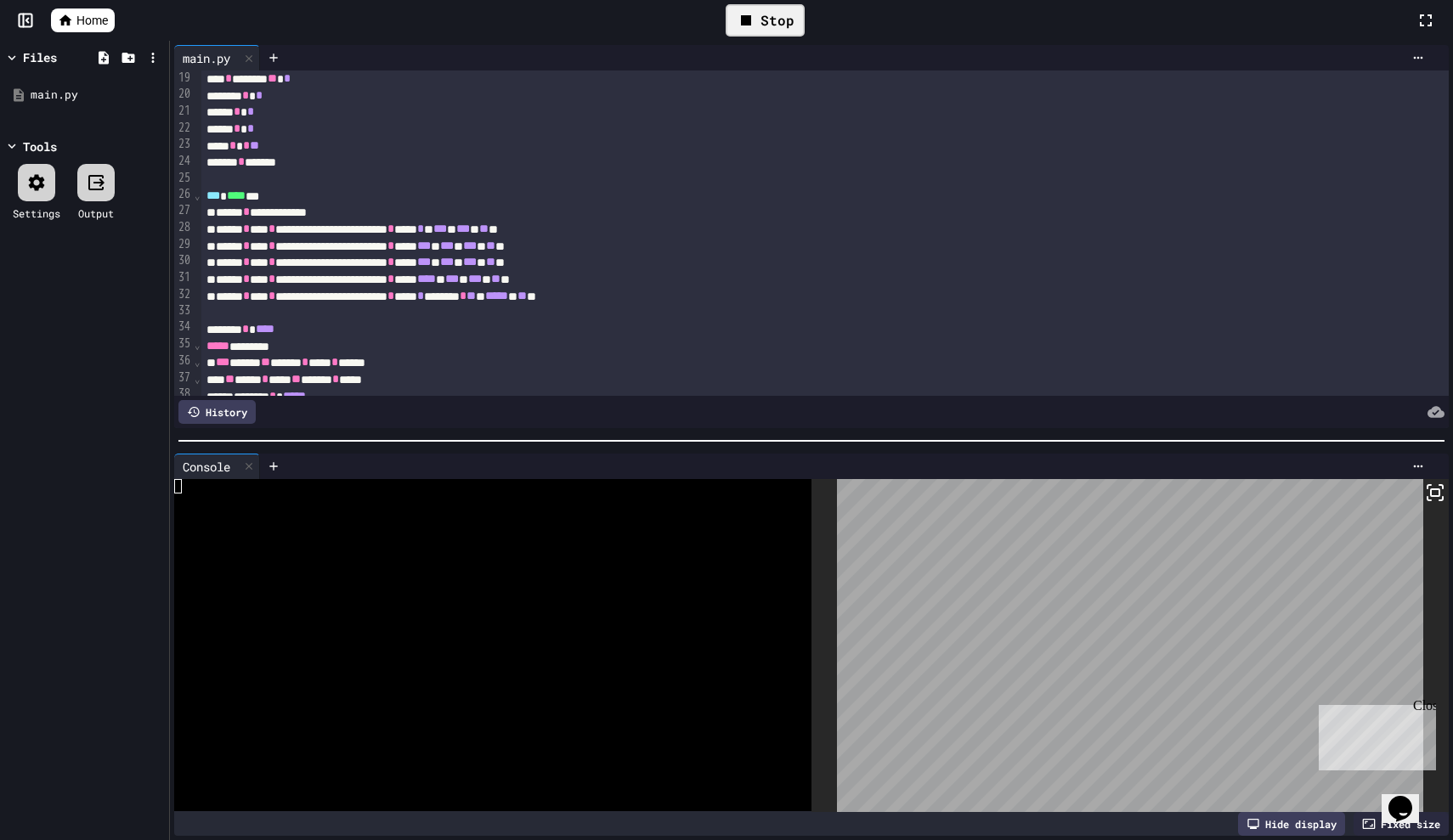 click at bounding box center [1130, 646] 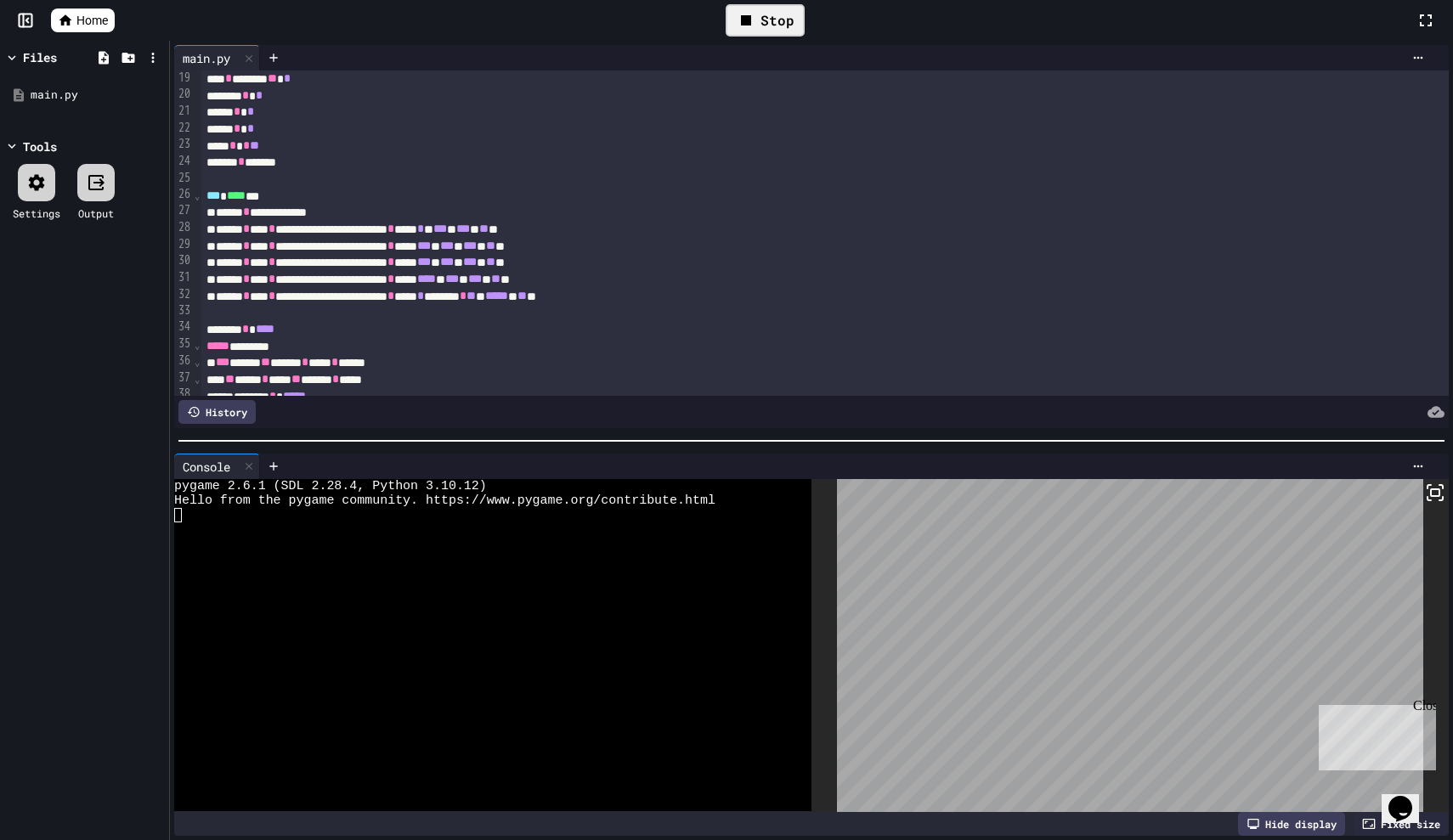 click 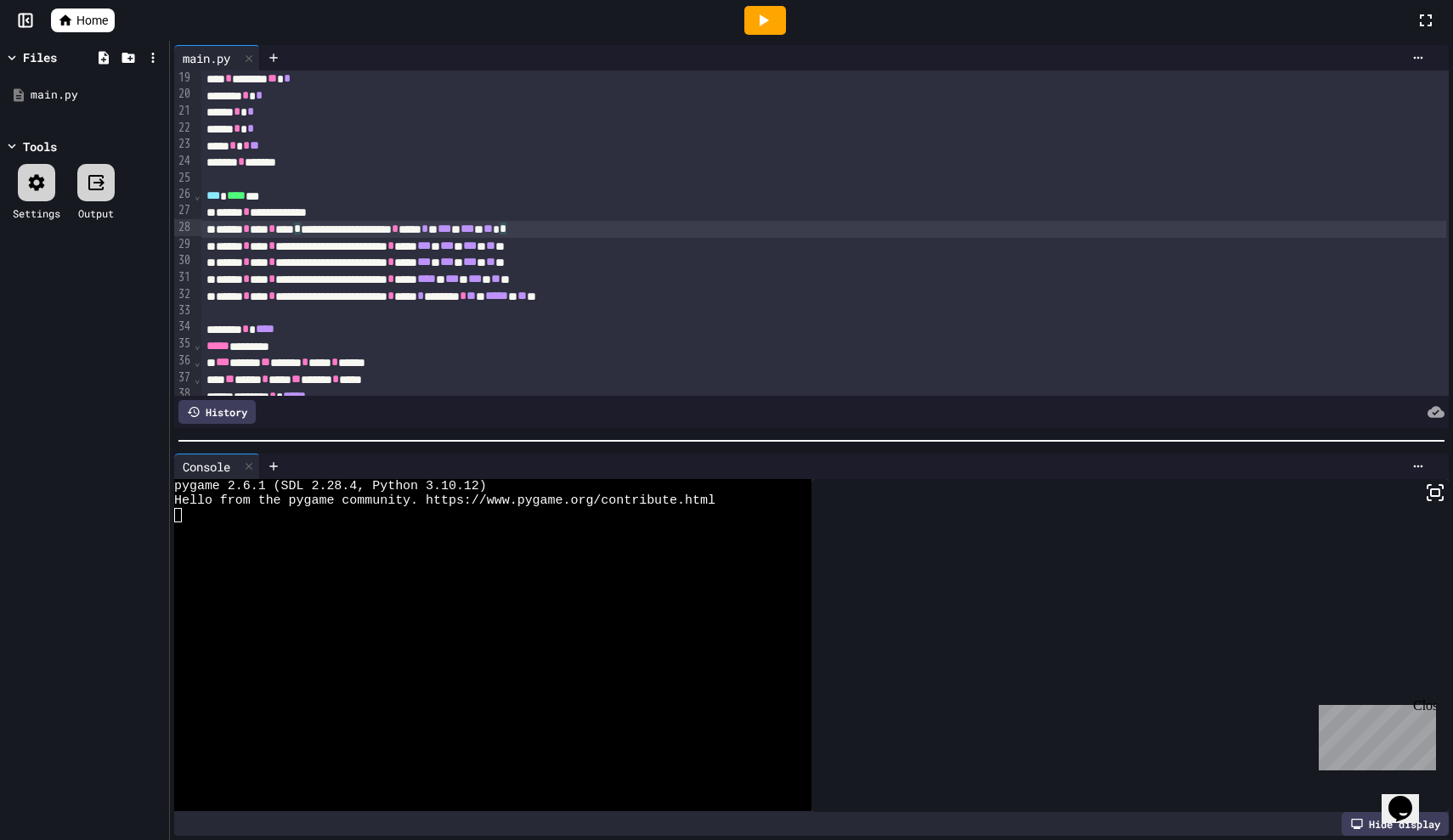 click on "[ANONYMIZED]" at bounding box center [823, 229] 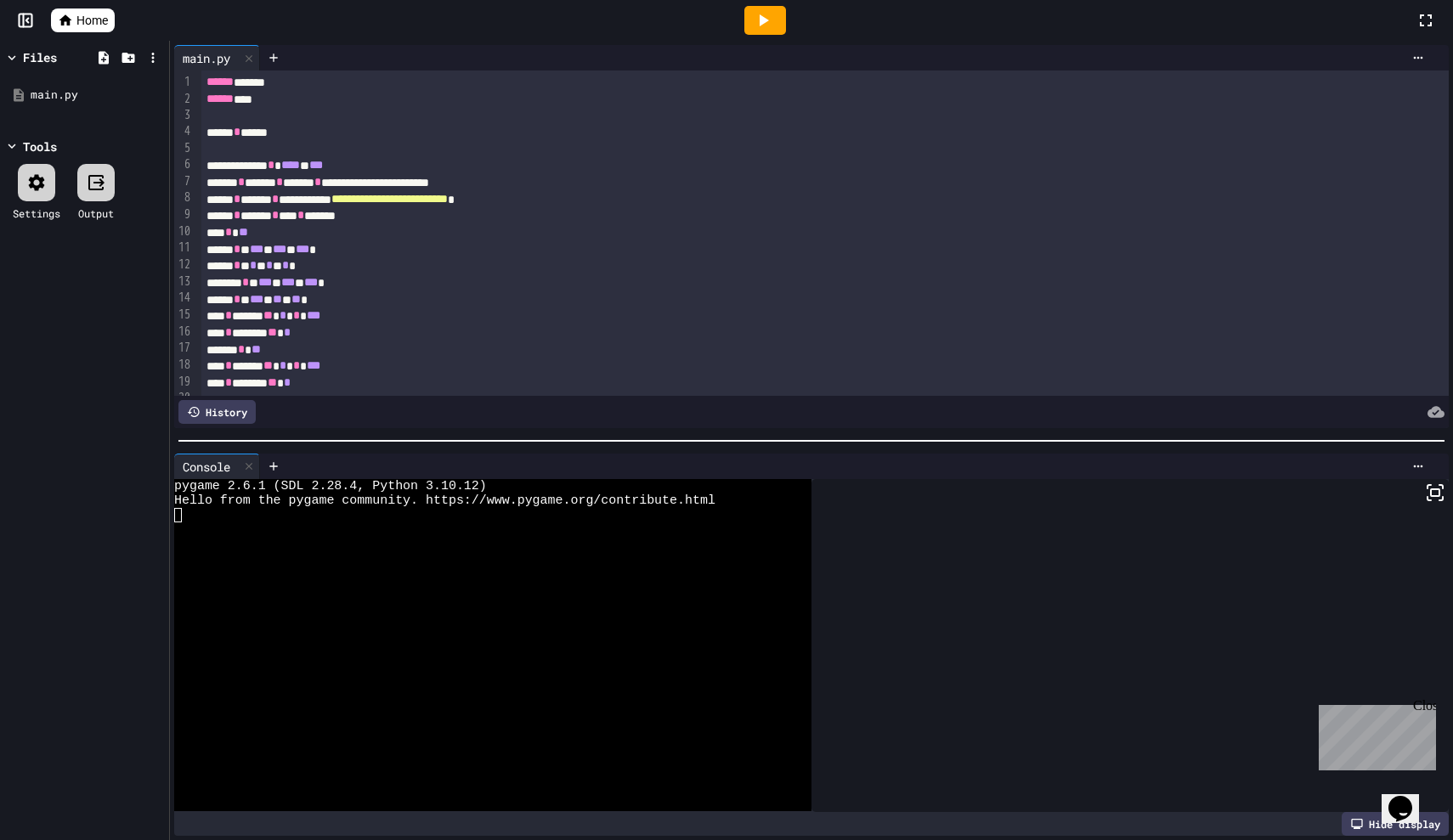 scroll, scrollTop: 0, scrollLeft: 0, axis: both 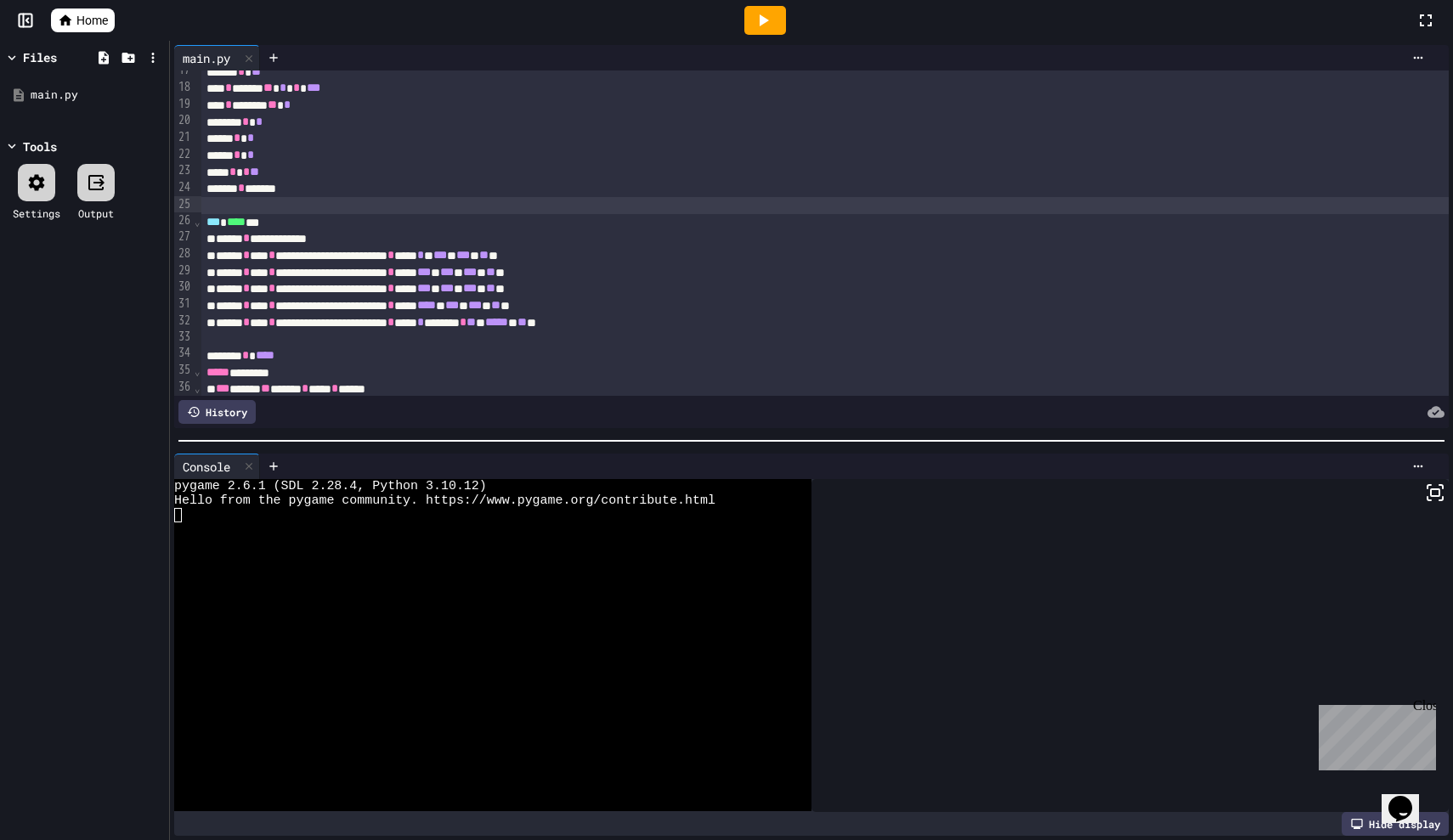 click at bounding box center (825, 206) 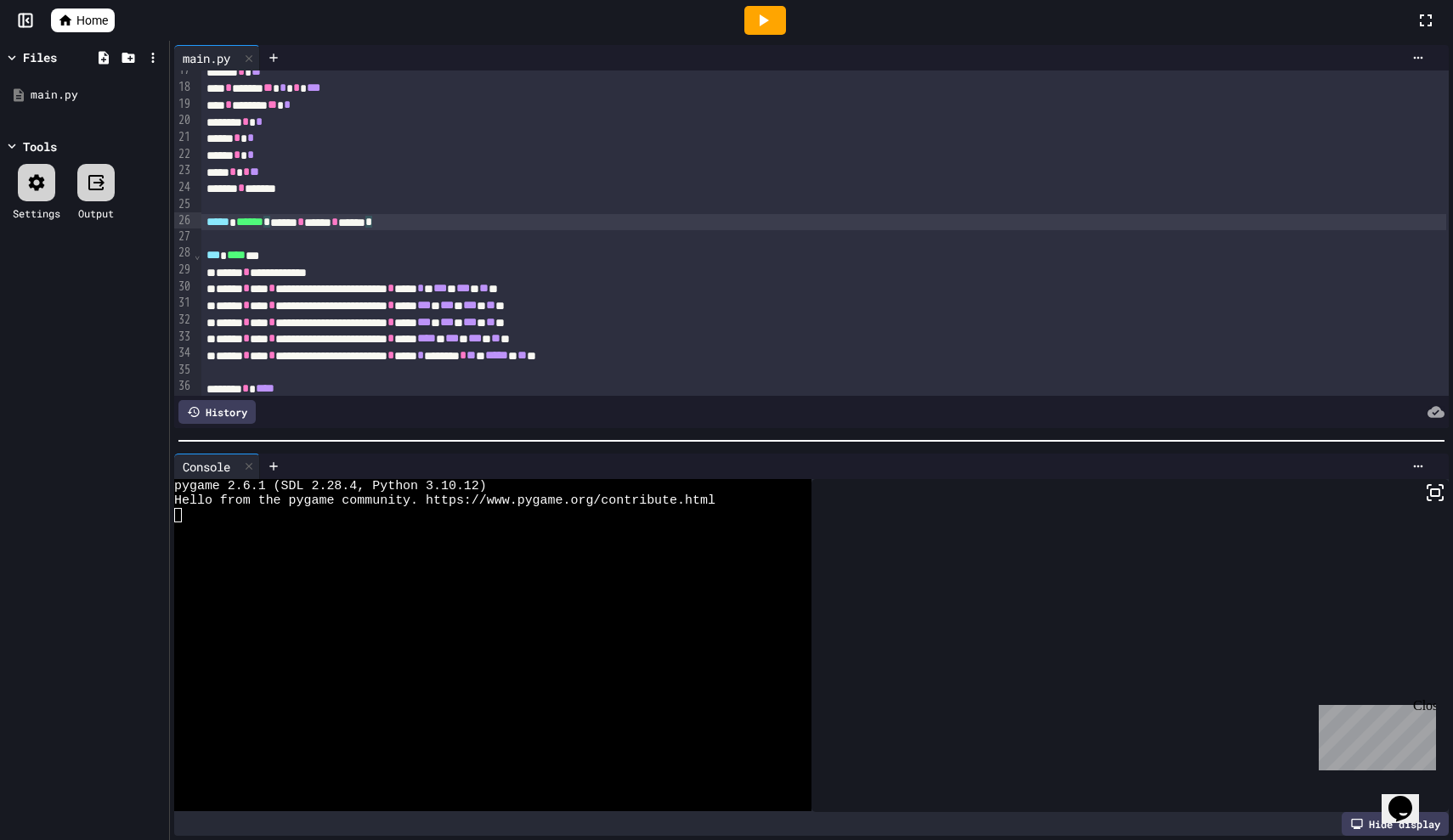 click on "[ANONYMIZED]" at bounding box center (823, 223) 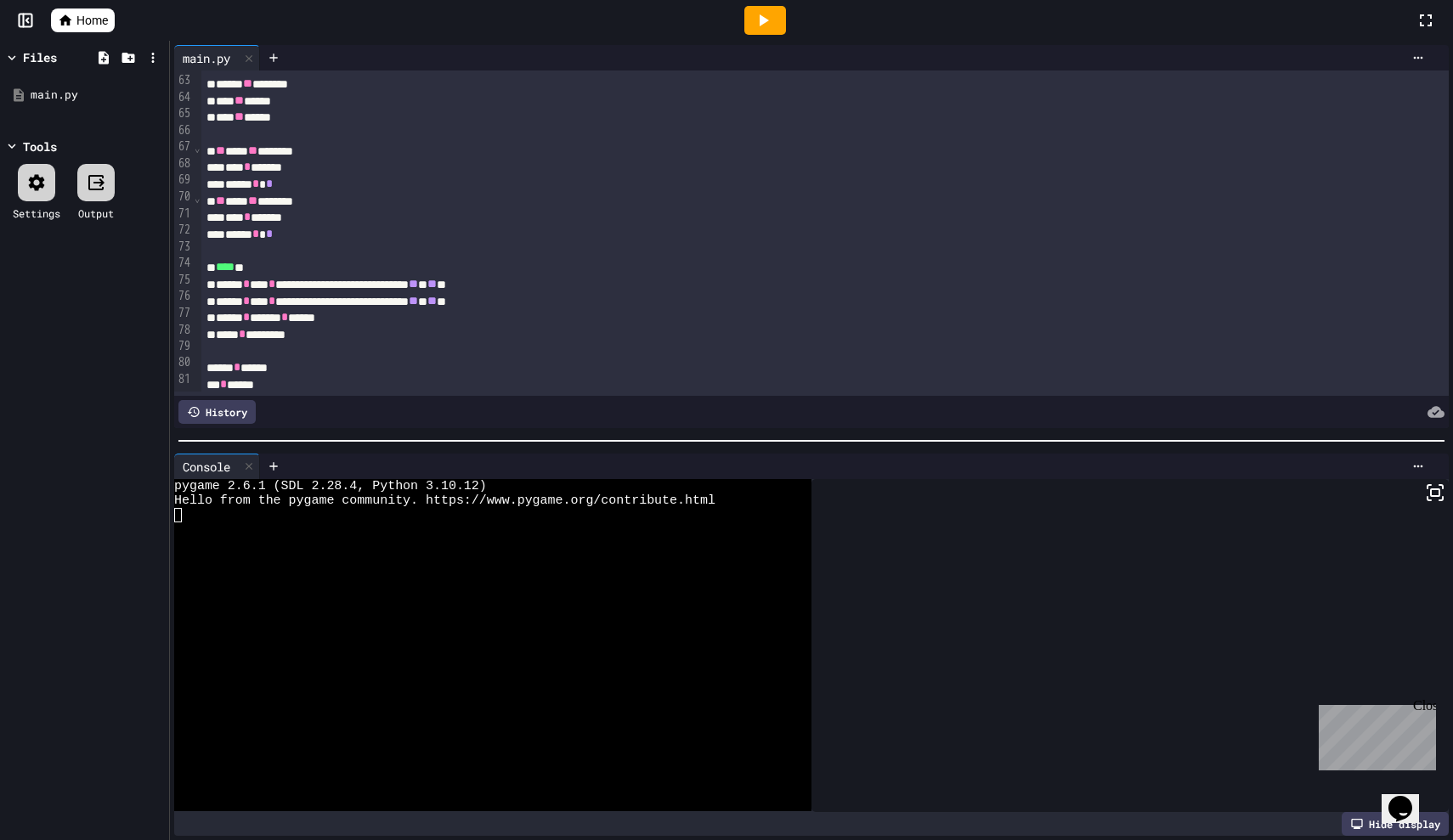 scroll, scrollTop: 1029, scrollLeft: 0, axis: vertical 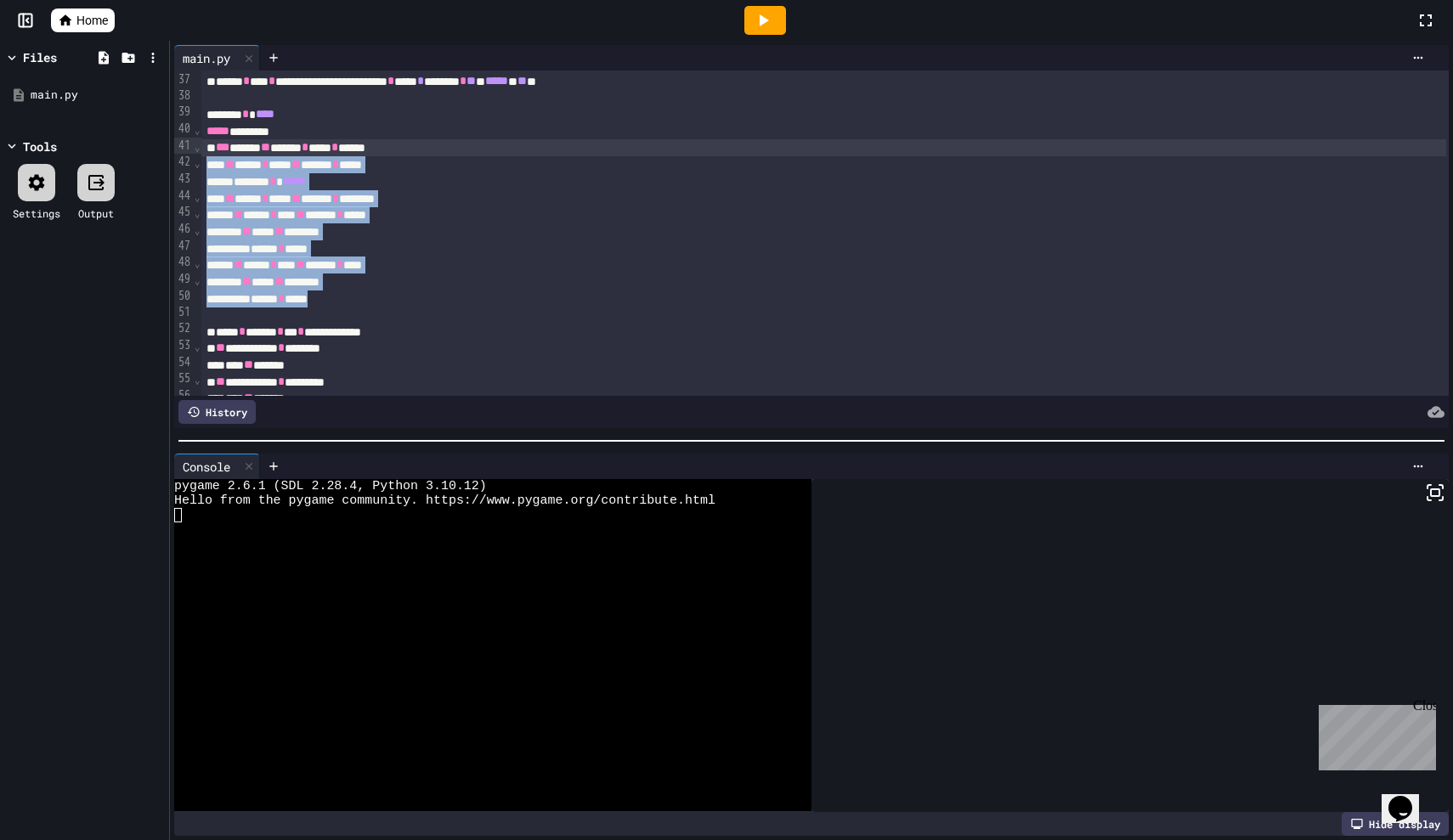 drag, startPoint x: 382, startPoint y: 300, endPoint x: 190, endPoint y: 155, distance: 240.60133 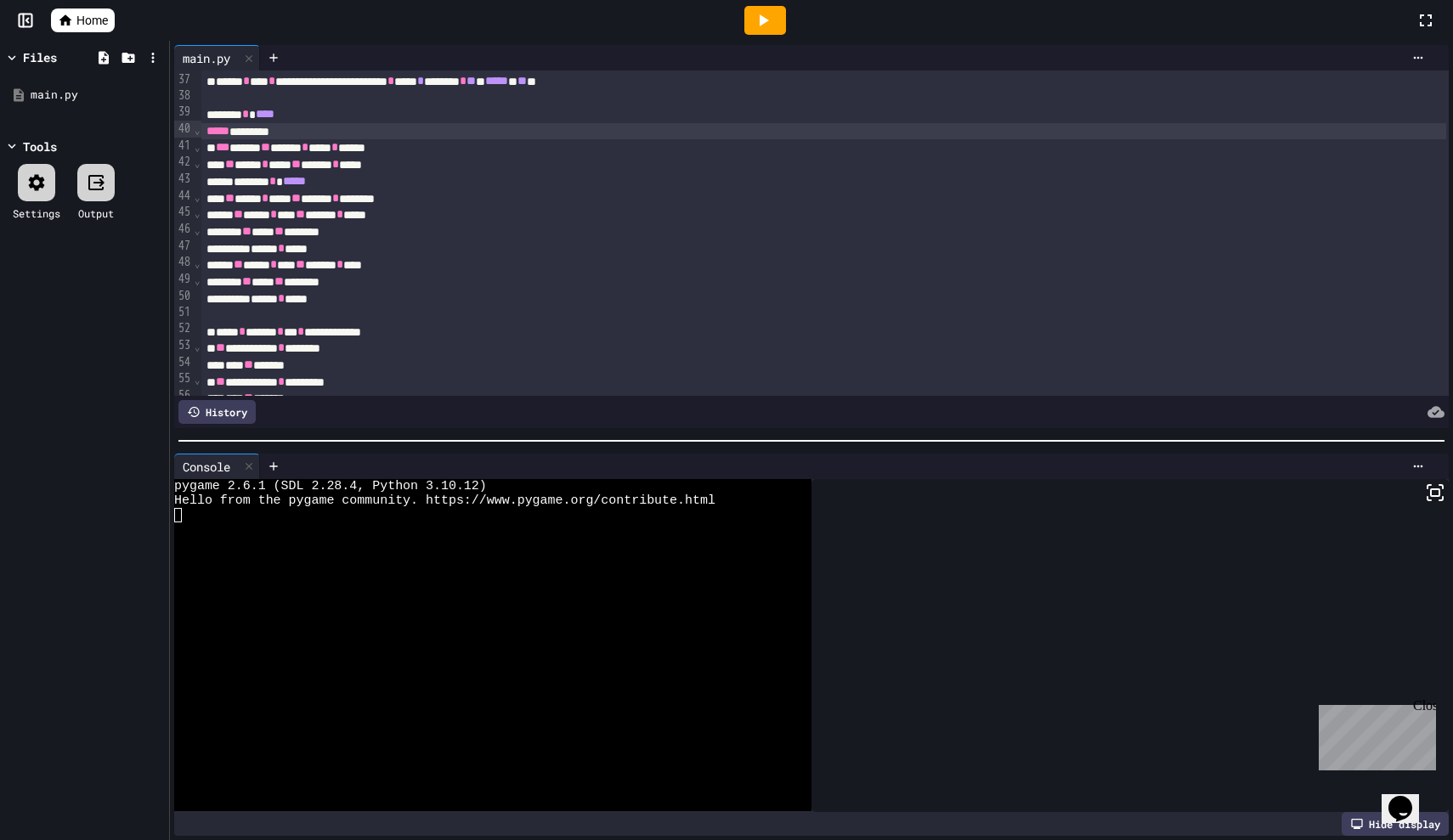 click on "***** ********" at bounding box center (823, 132) 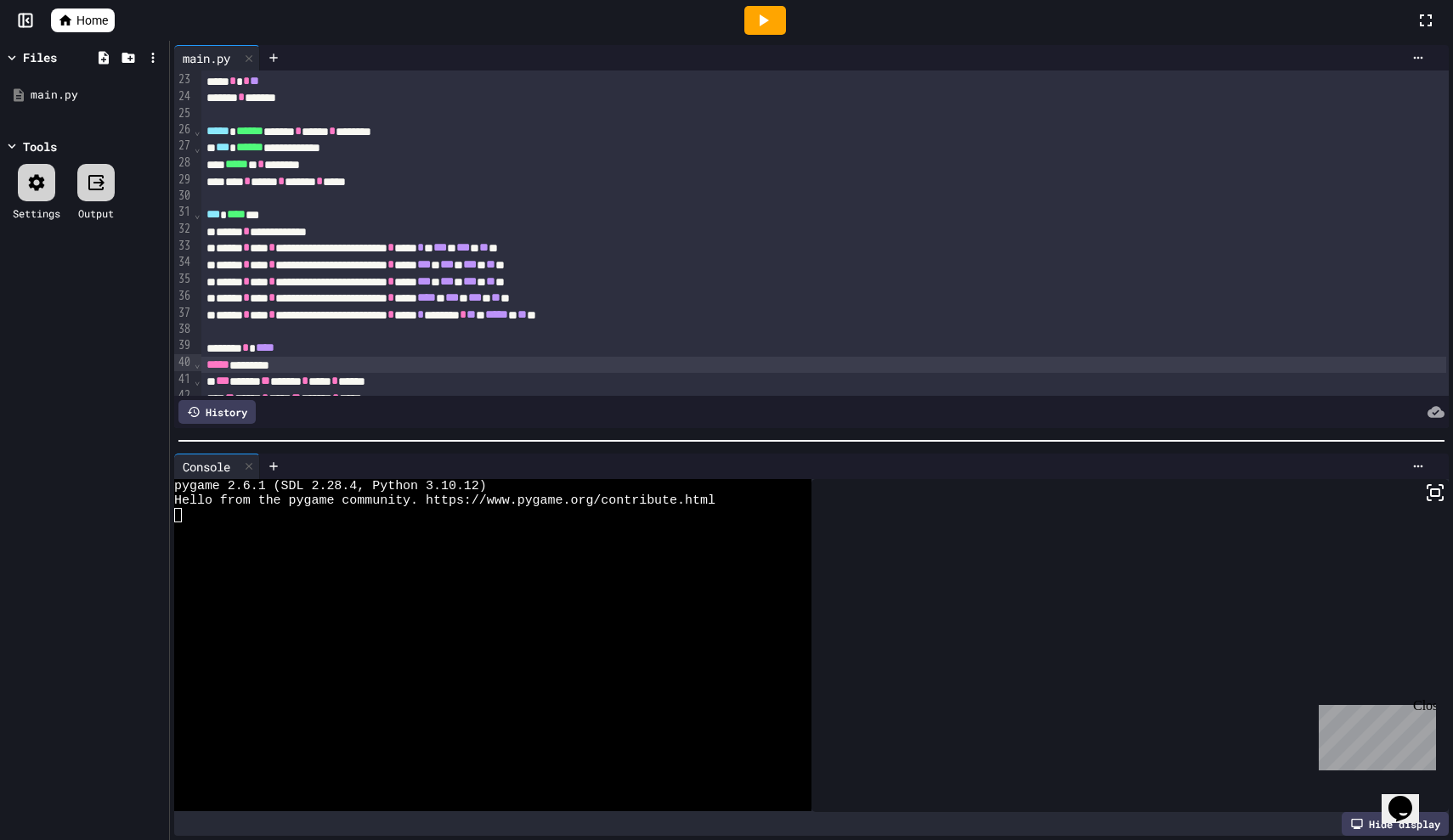 scroll, scrollTop: 364, scrollLeft: 0, axis: vertical 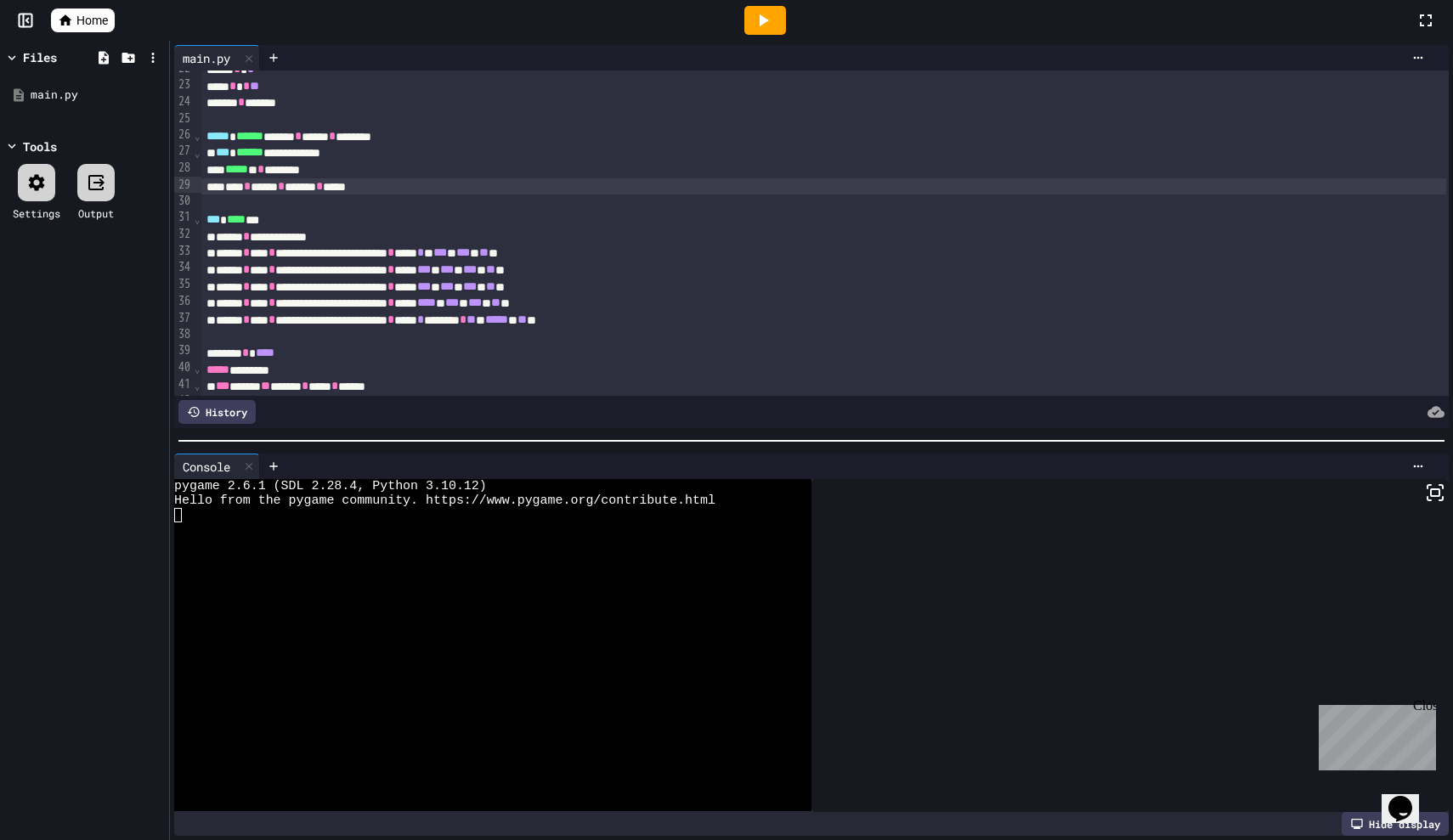 click on "**** * ***** * ****** * *****" at bounding box center (823, 187) 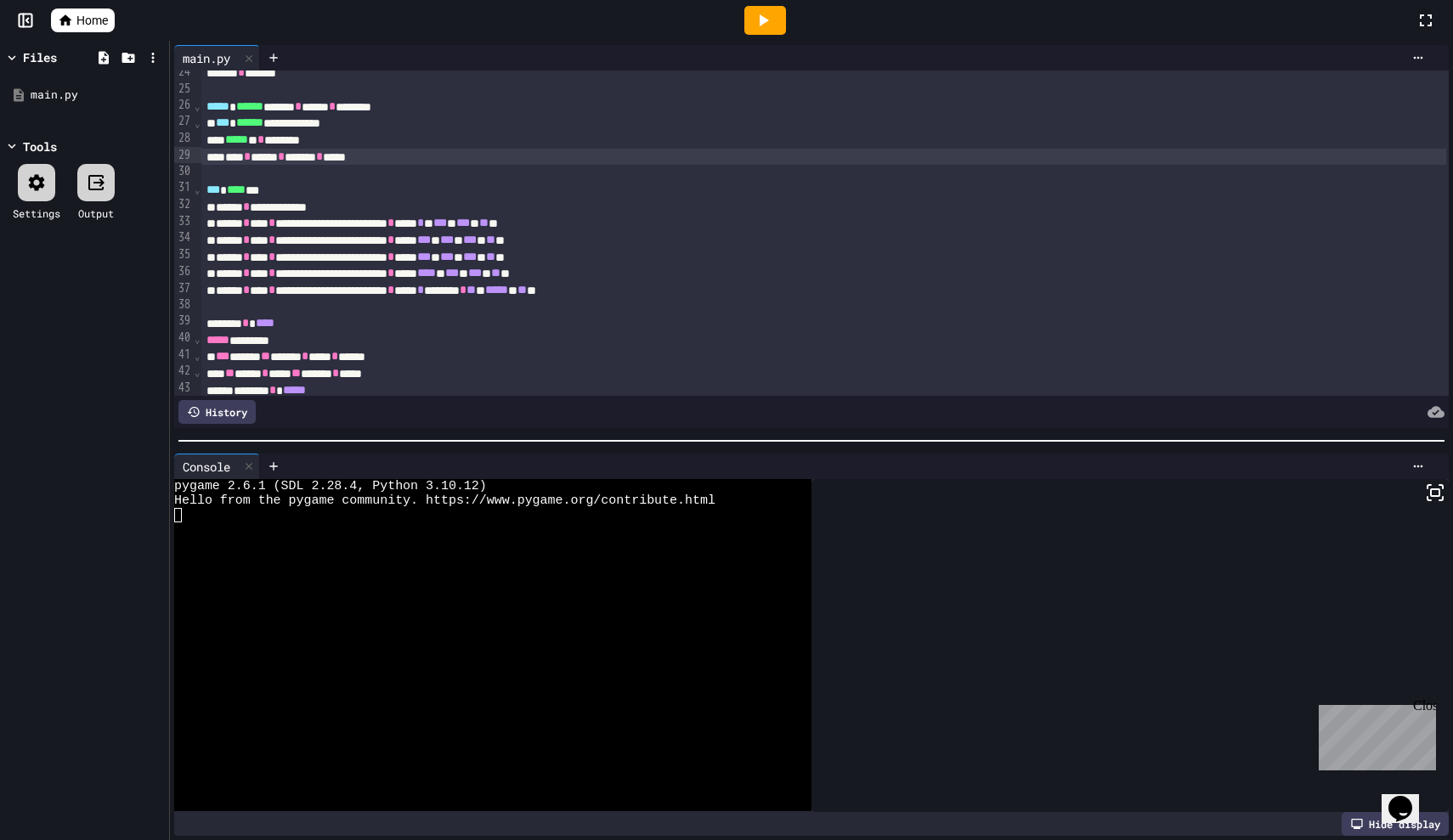 scroll, scrollTop: 396, scrollLeft: 0, axis: vertical 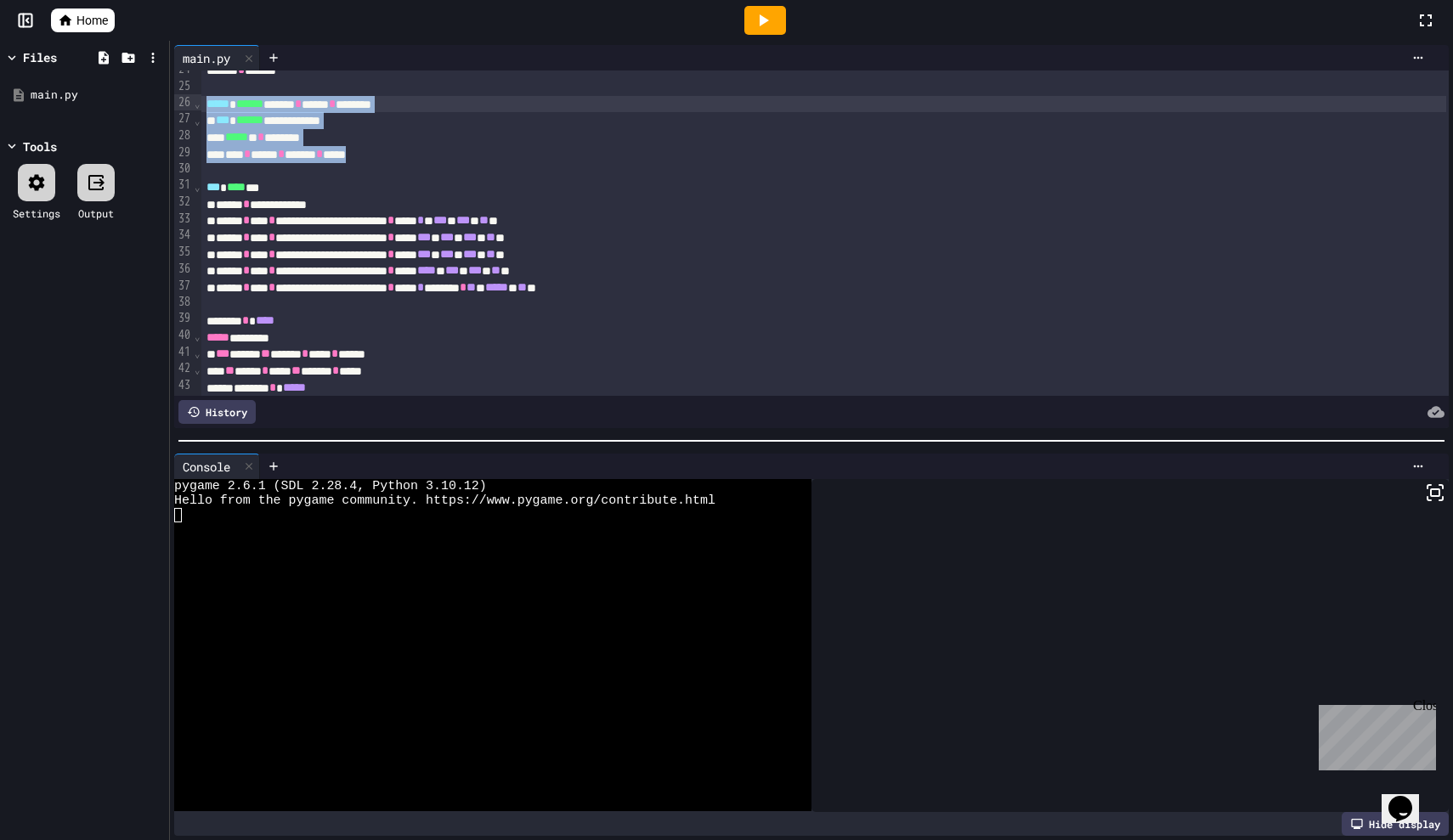 drag, startPoint x: 433, startPoint y: 158, endPoint x: 206, endPoint y: 106, distance: 232.8798 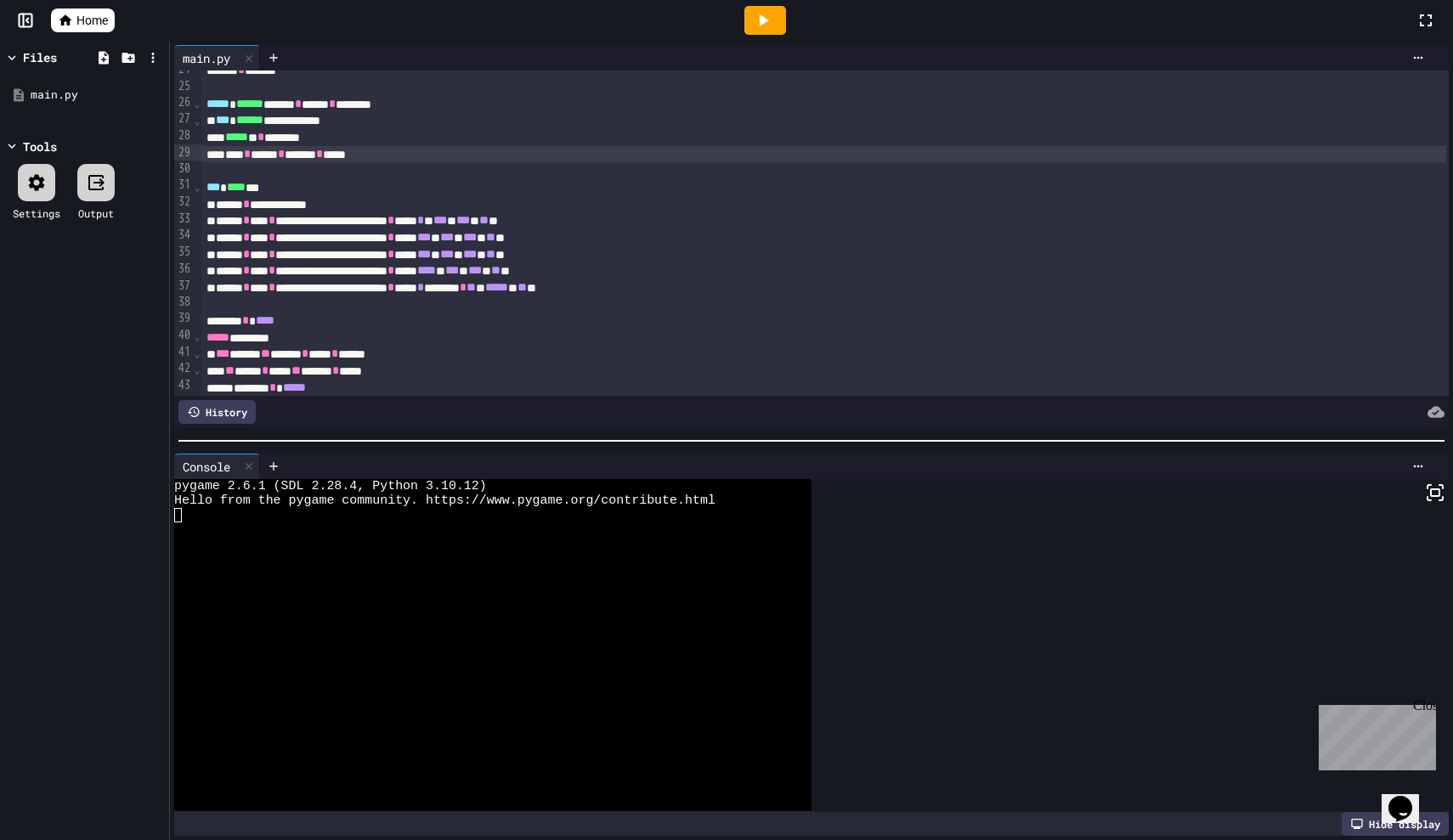click on "**** * ***** * ****** * *****" at bounding box center [823, 155] 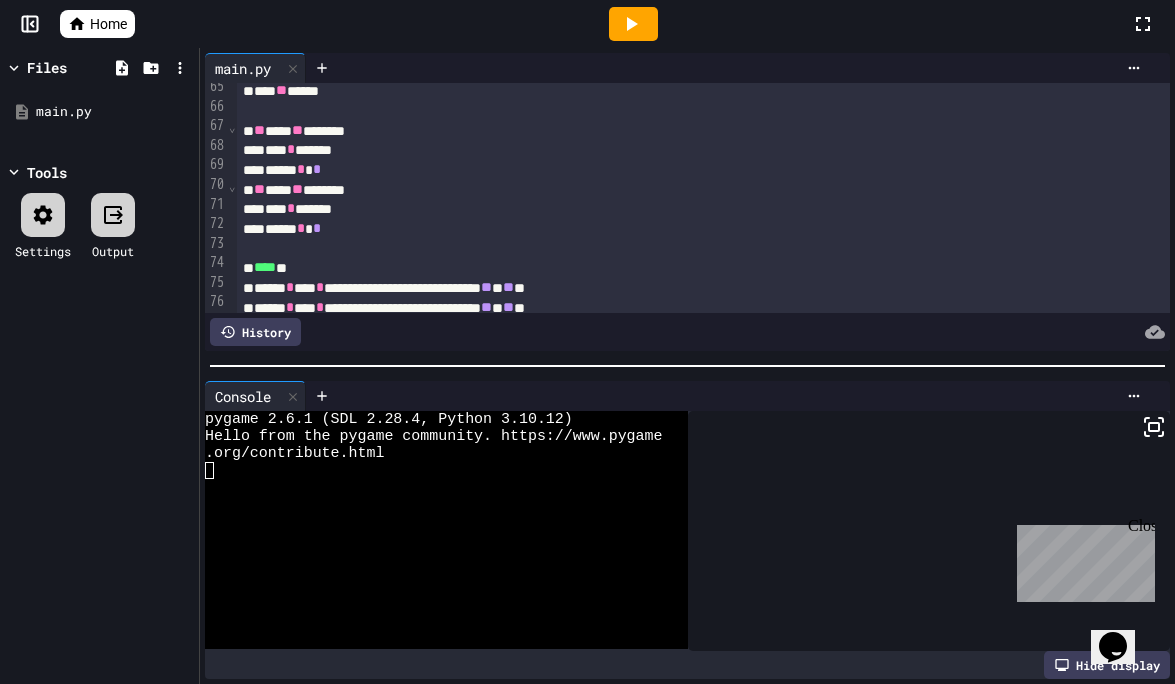 scroll, scrollTop: 1365, scrollLeft: 0, axis: vertical 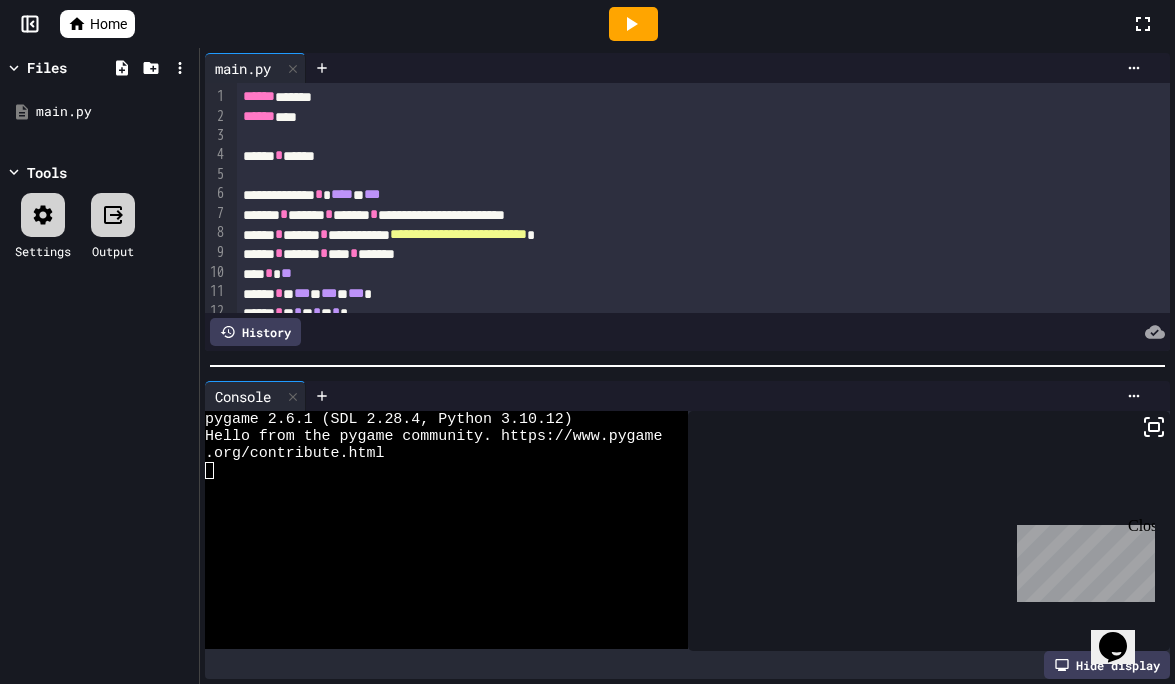 click on "Home" at bounding box center [108, 24] 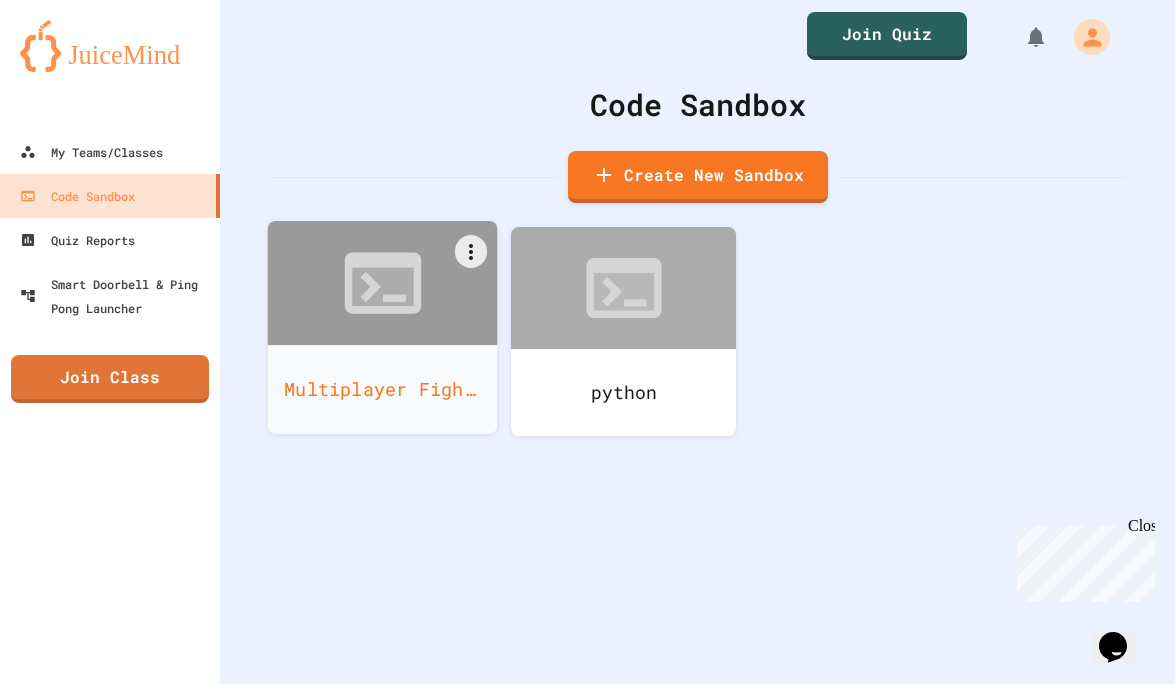 click at bounding box center (383, 283) 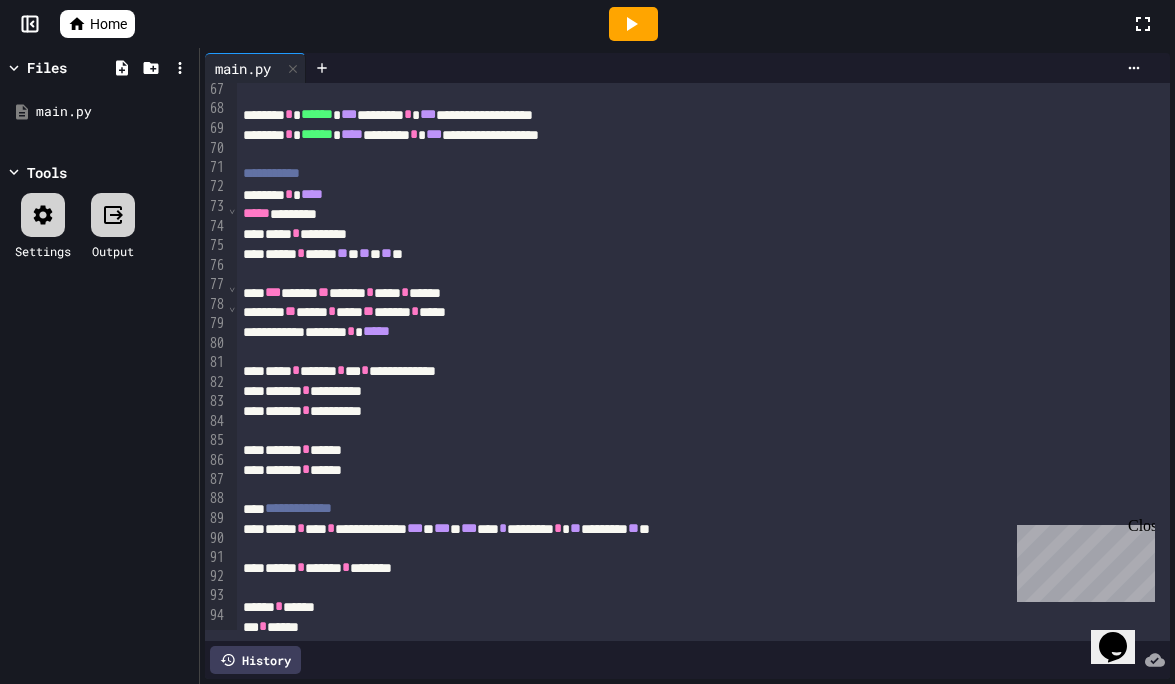scroll, scrollTop: 1305, scrollLeft: 0, axis: vertical 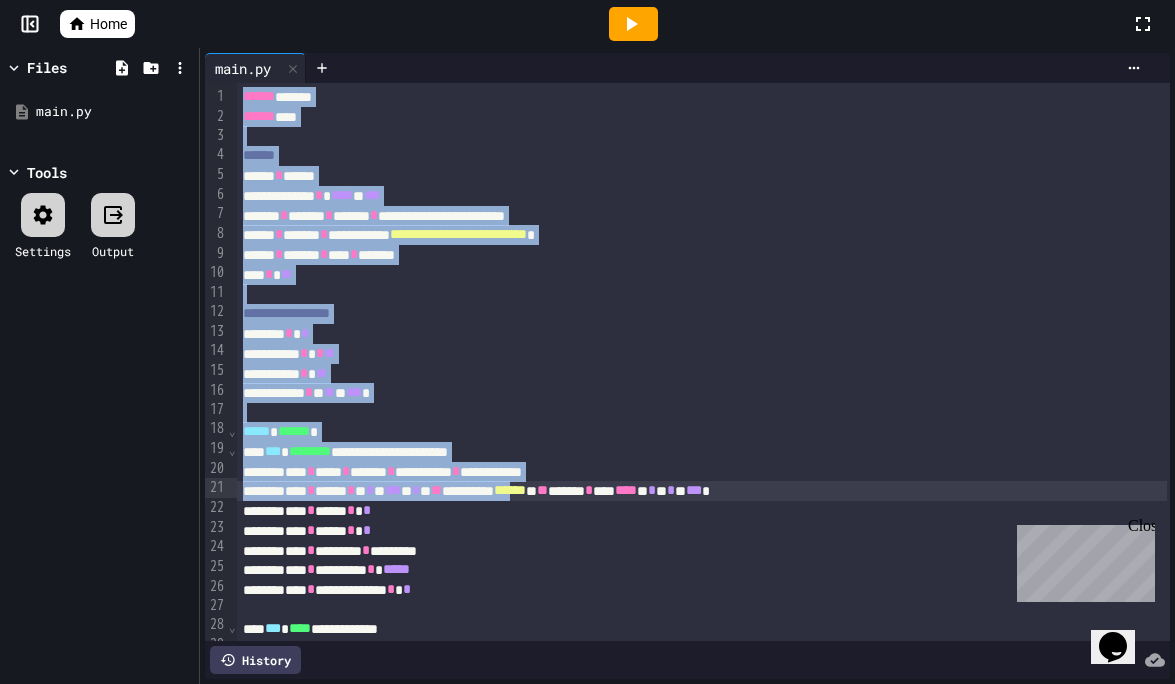 drag, startPoint x: 244, startPoint y: 96, endPoint x: 651, endPoint y: 487, distance: 564.38464 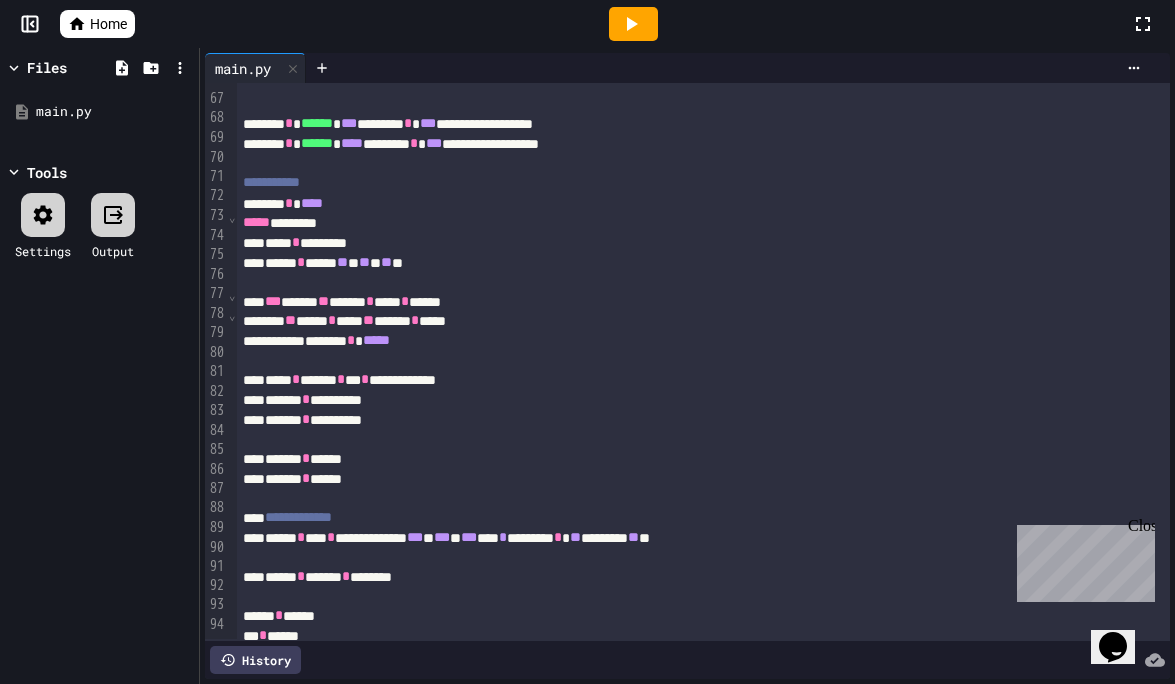 scroll, scrollTop: 1305, scrollLeft: 0, axis: vertical 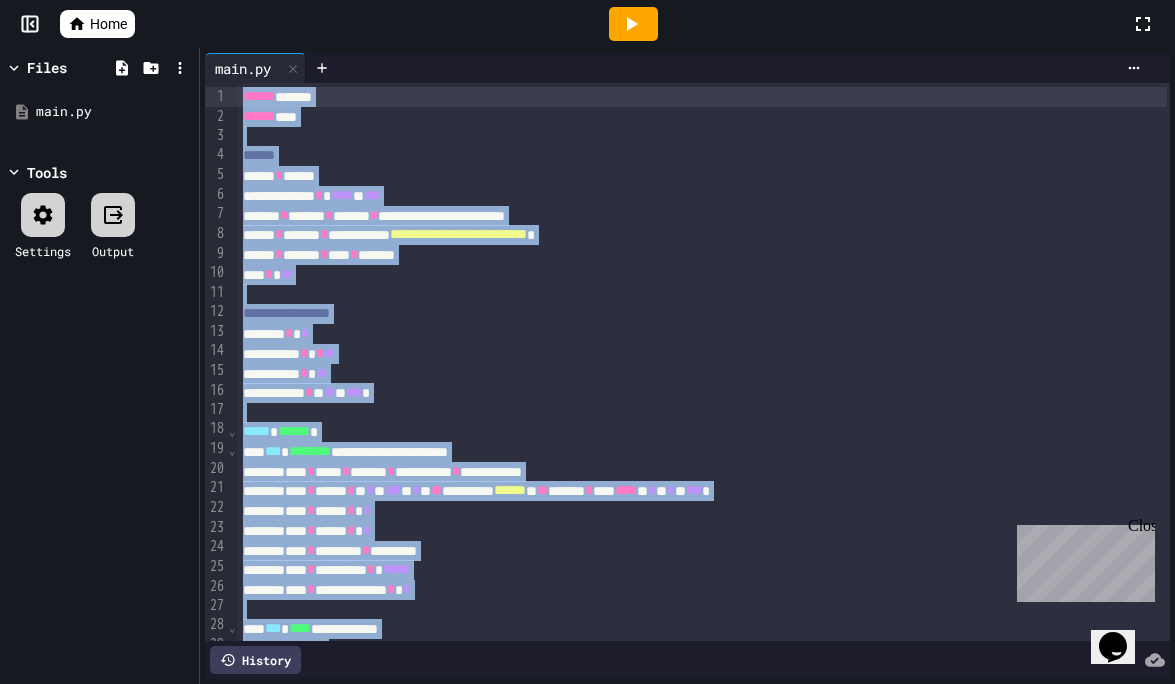 drag, startPoint x: 365, startPoint y: 632, endPoint x: 65, endPoint y: -121, distance: 810.5609 